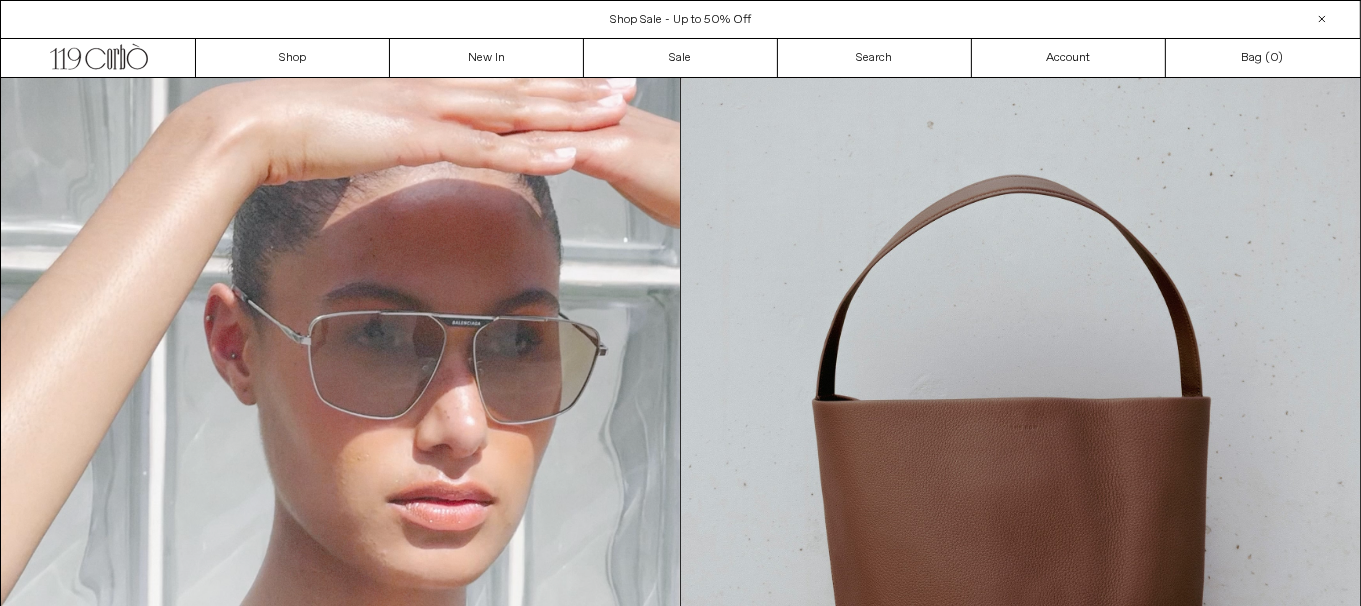 scroll, scrollTop: 0, scrollLeft: 0, axis: both 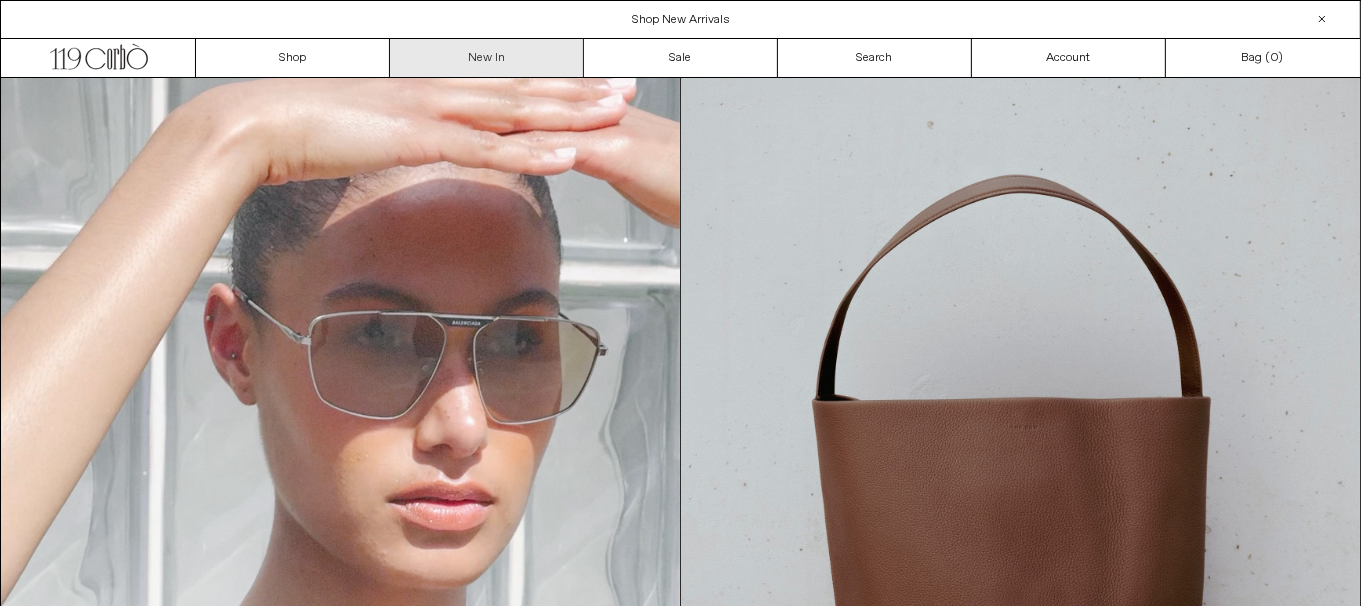 click on "New In" at bounding box center (487, 58) 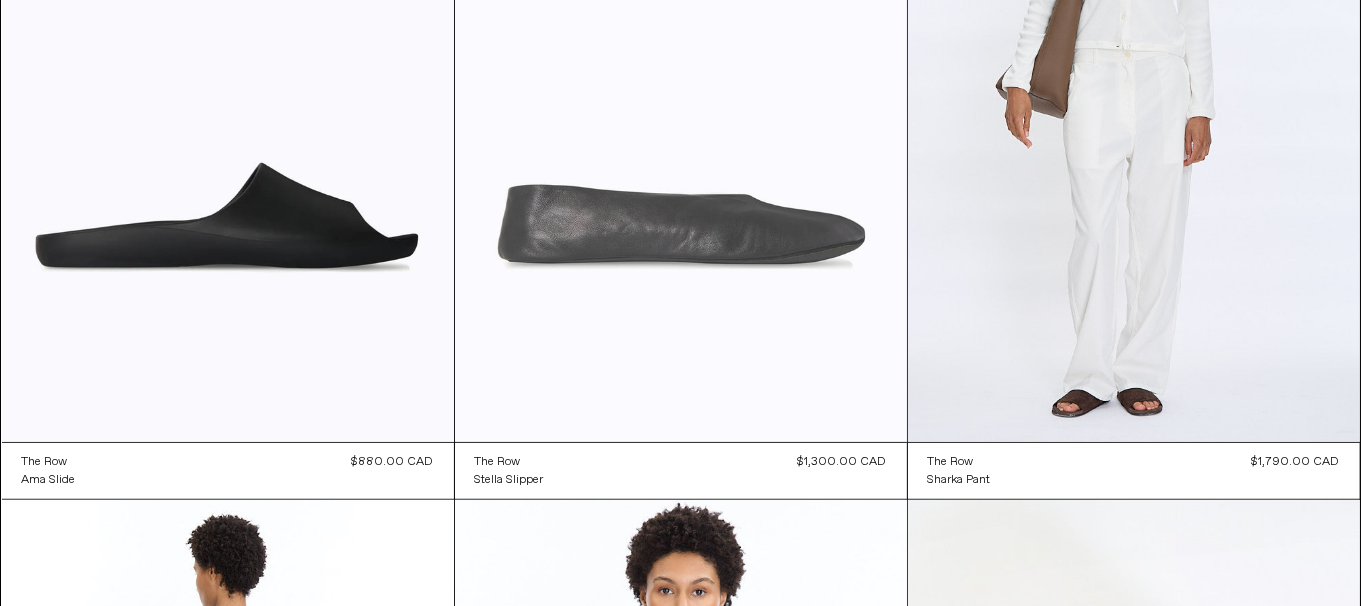 scroll, scrollTop: 1099, scrollLeft: 0, axis: vertical 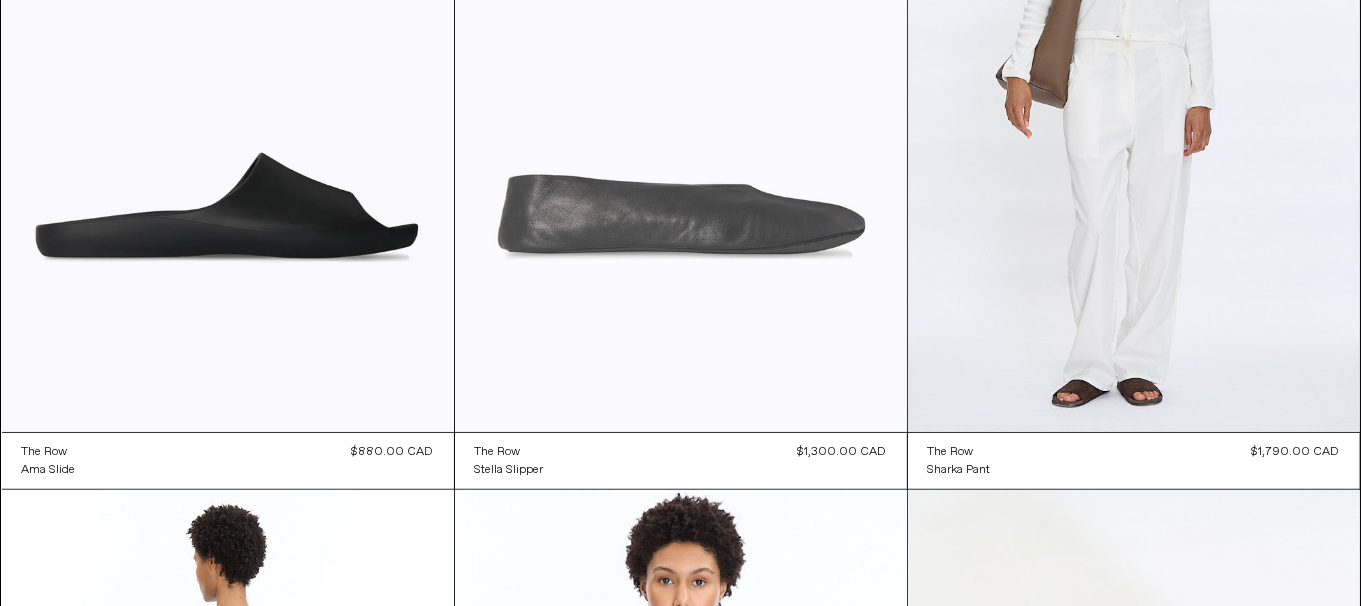 click at bounding box center [681, 93] 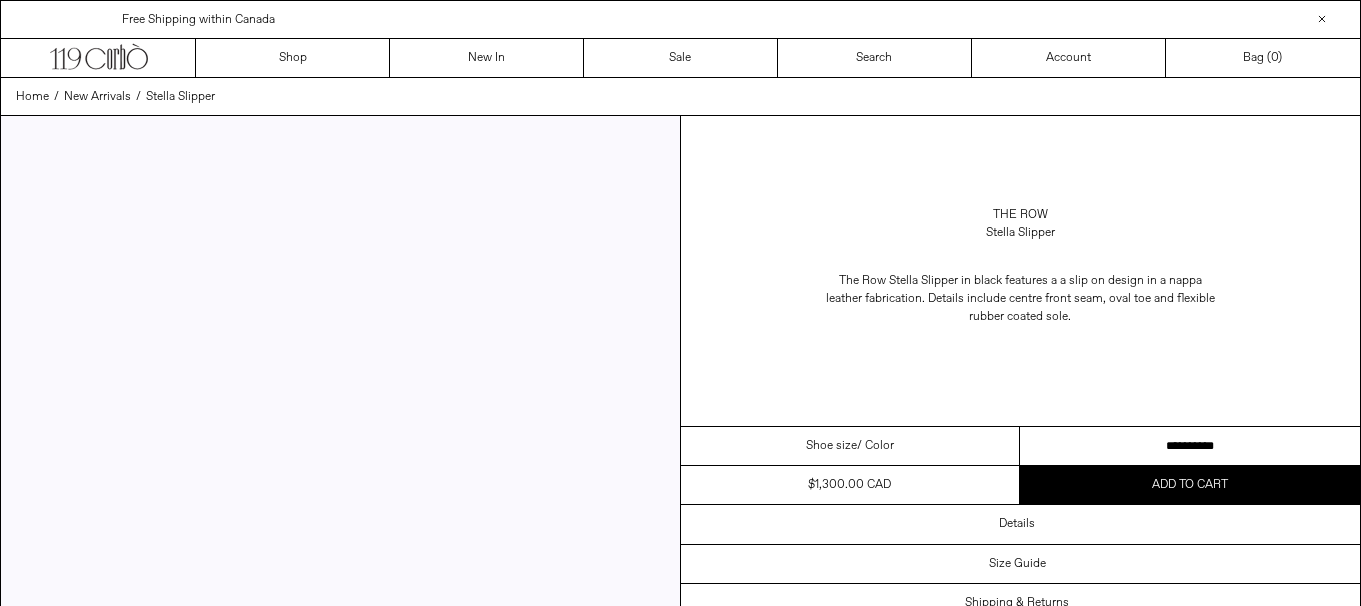 drag, startPoint x: 1190, startPoint y: 448, endPoint x: 1368, endPoint y: 282, distance: 243.39268 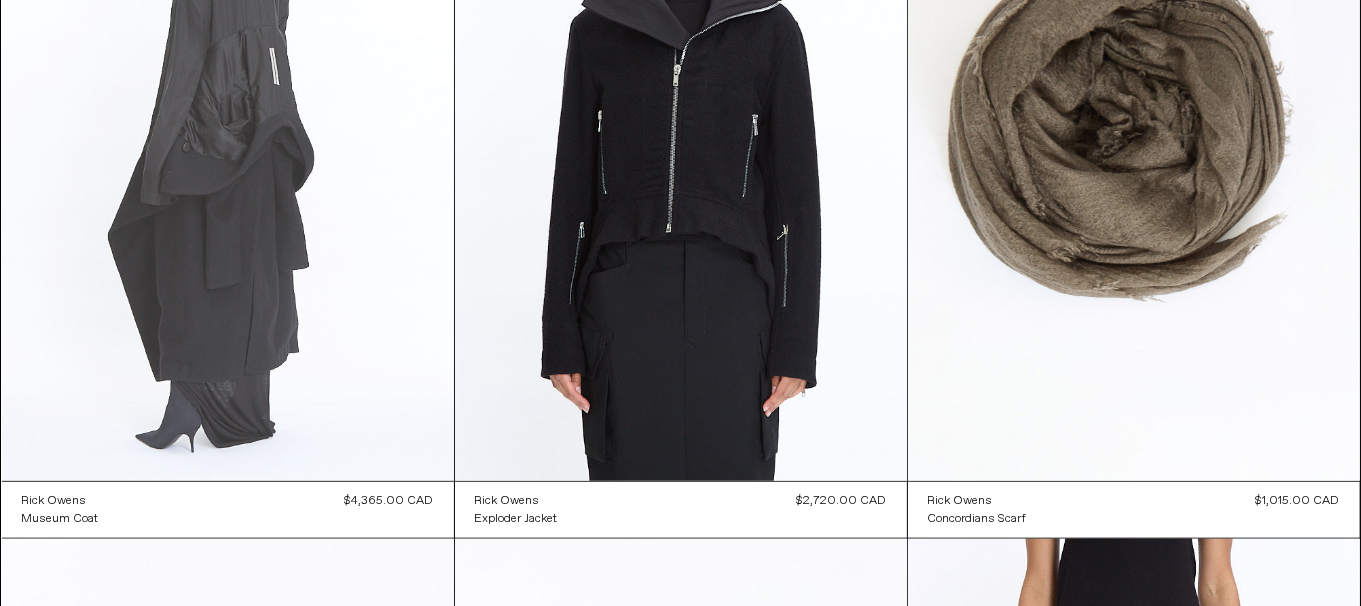 scroll, scrollTop: 1799, scrollLeft: 0, axis: vertical 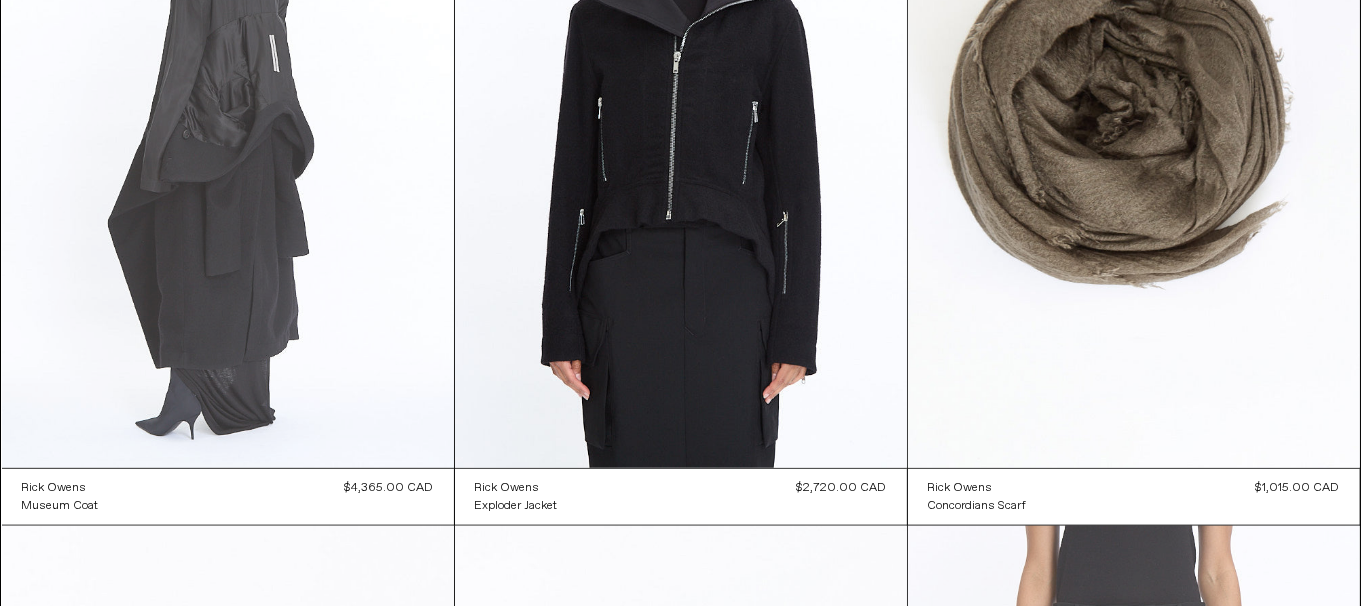 click at bounding box center (228, 129) 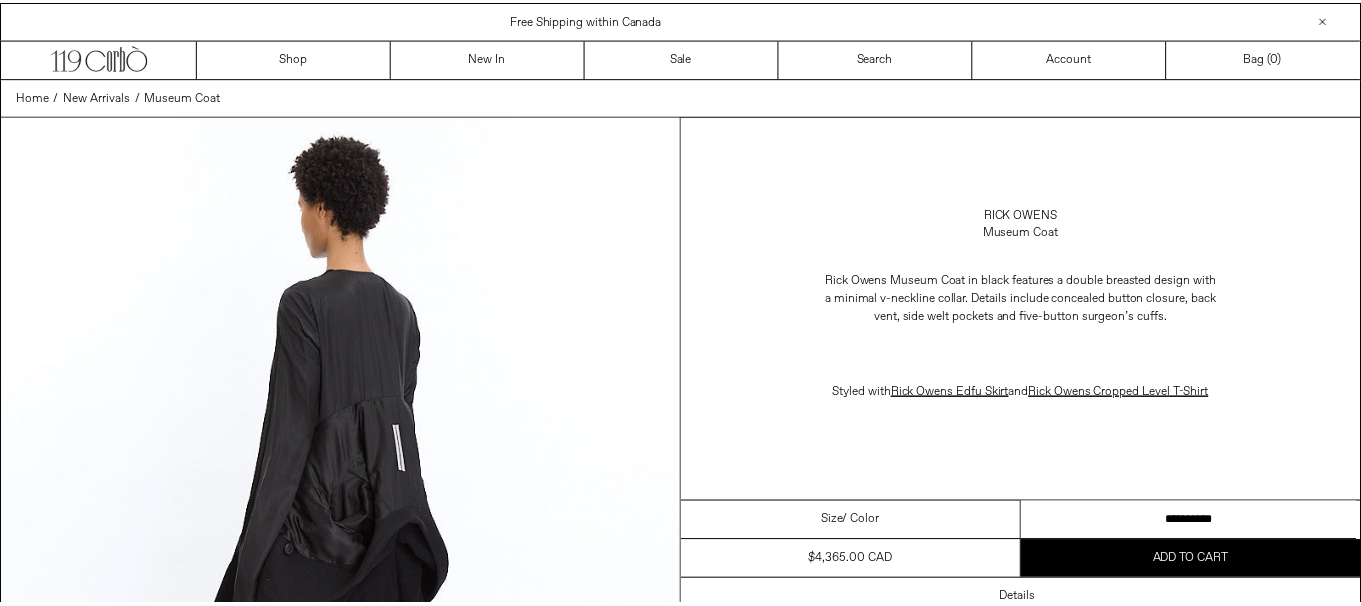 scroll, scrollTop: 0, scrollLeft: 0, axis: both 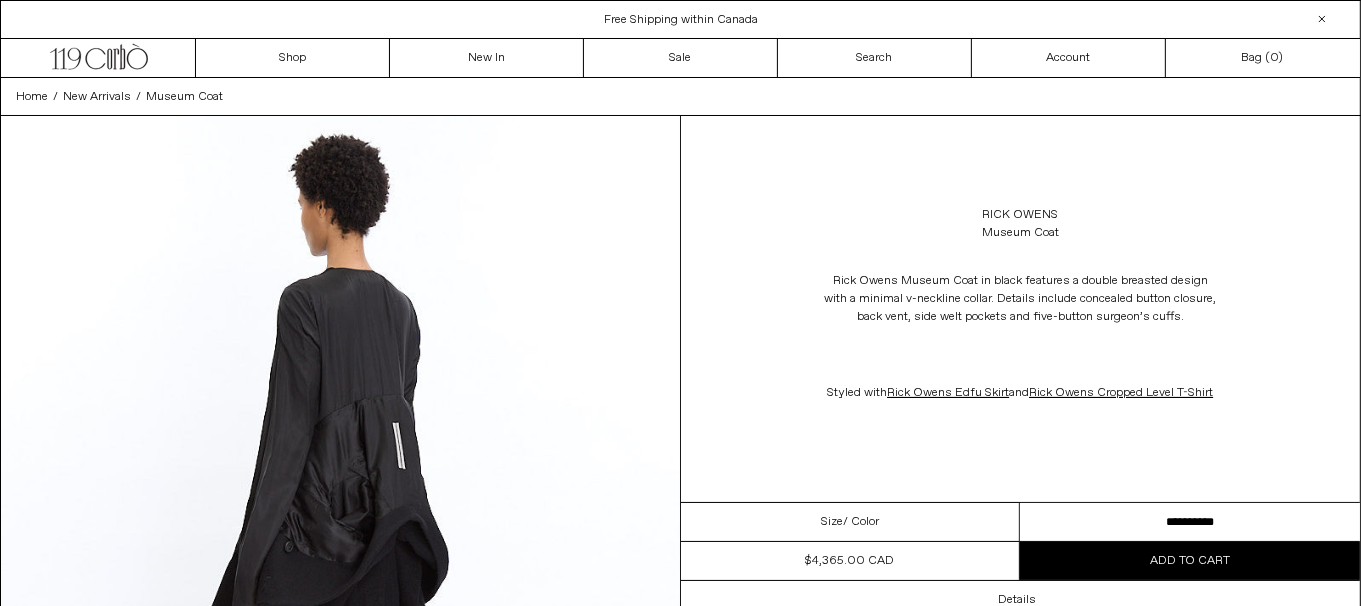 click on "**********" at bounding box center (1190, 522) 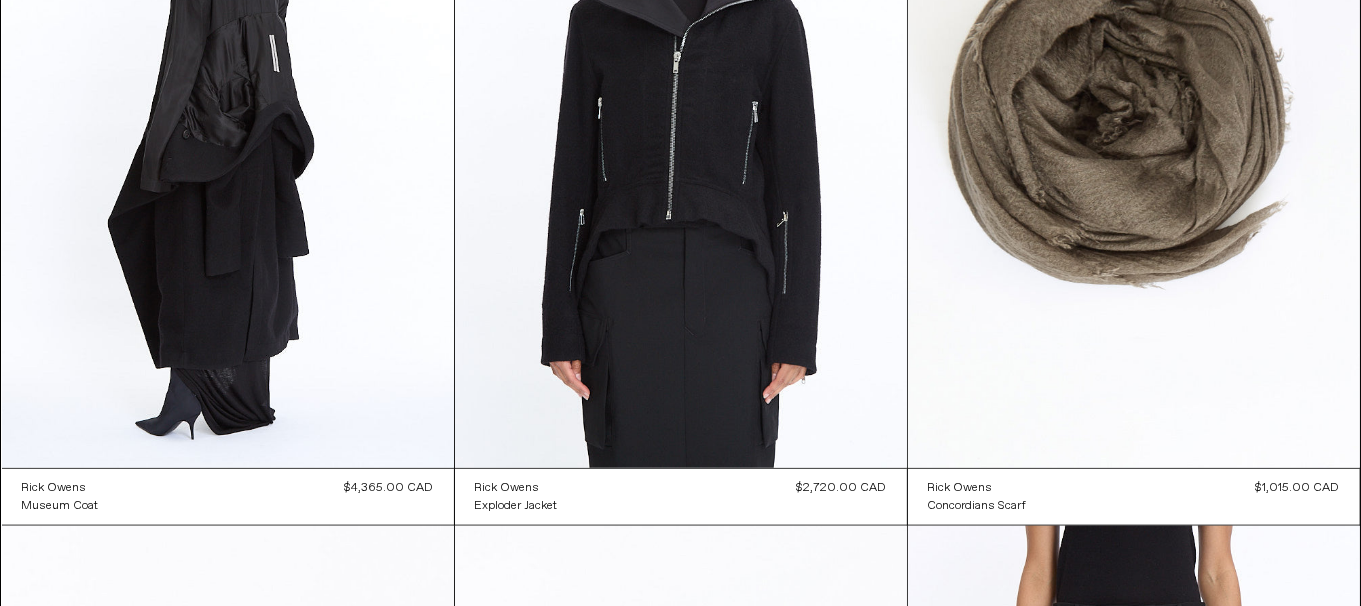 scroll, scrollTop: 0, scrollLeft: 0, axis: both 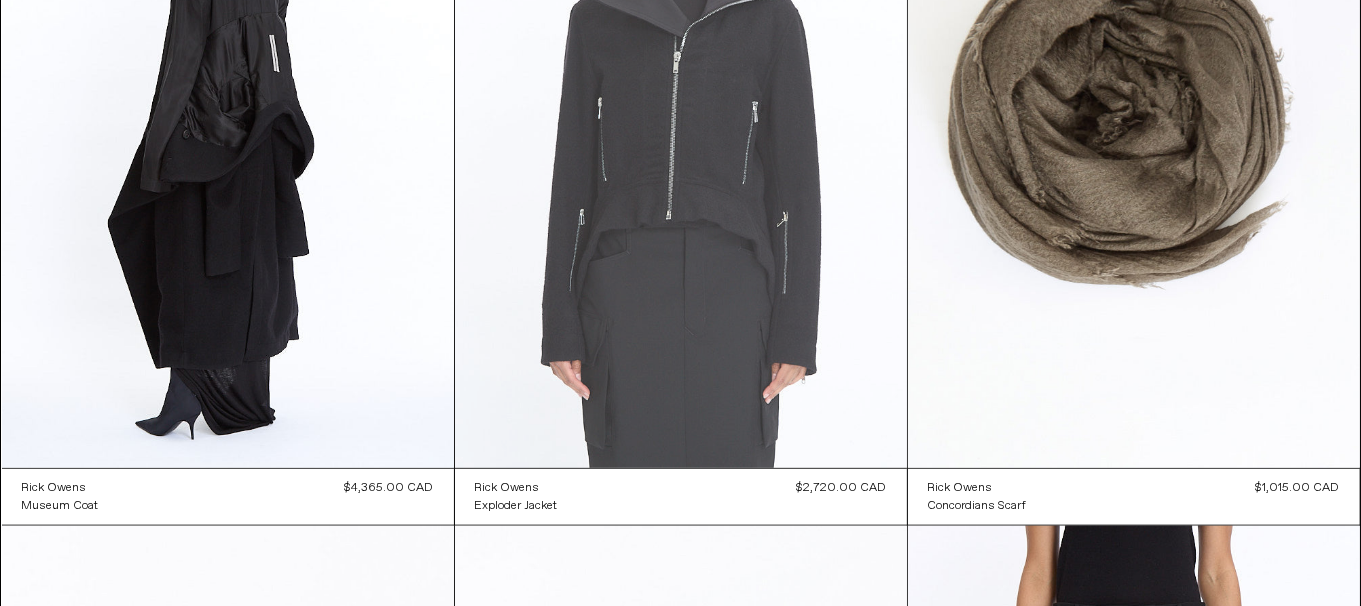 click at bounding box center [681, 129] 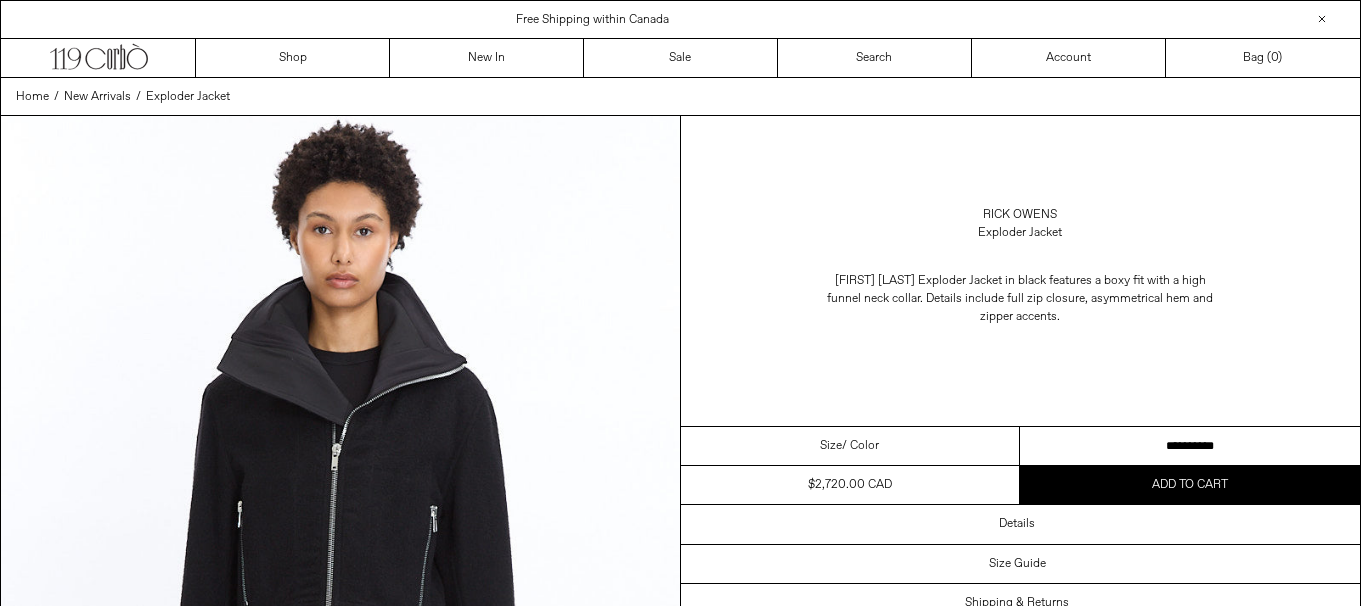 click on "**********" at bounding box center [1190, 446] 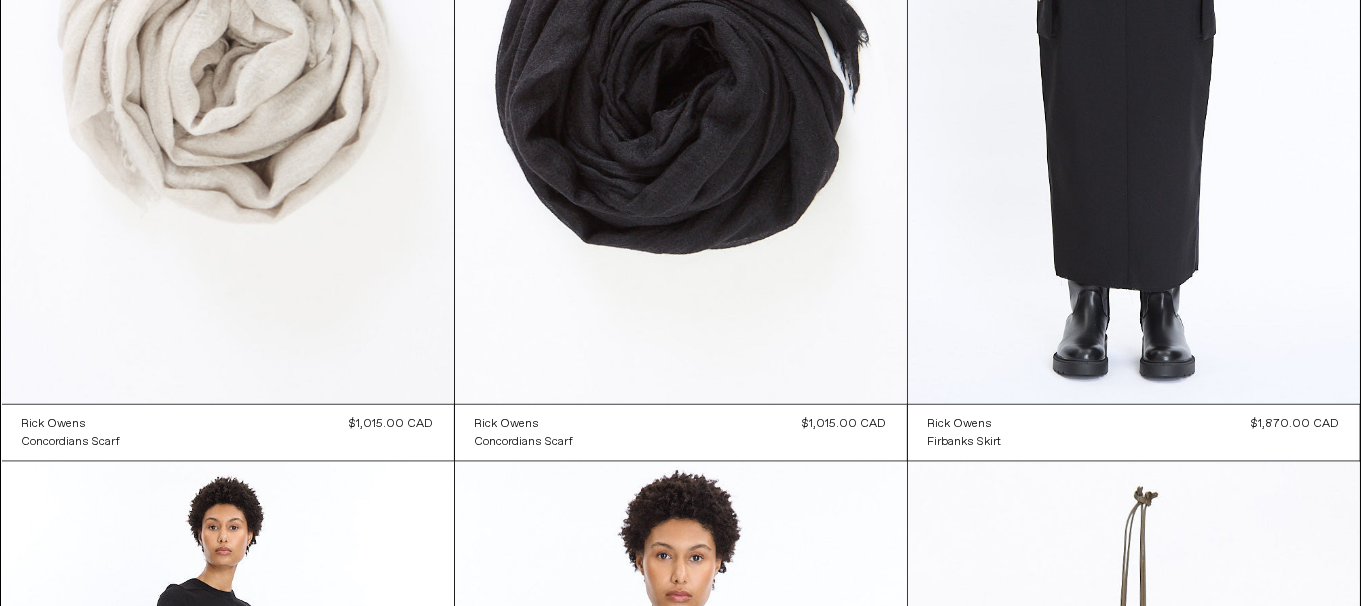 scroll, scrollTop: 2999, scrollLeft: 0, axis: vertical 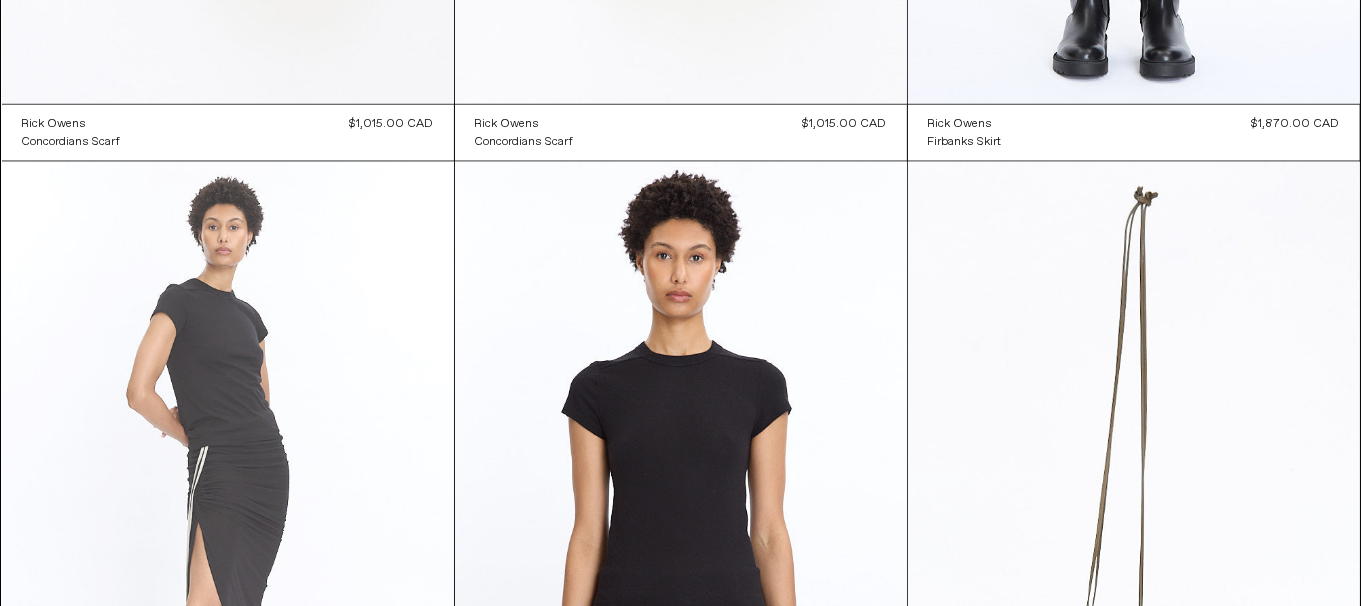click at bounding box center [228, 501] 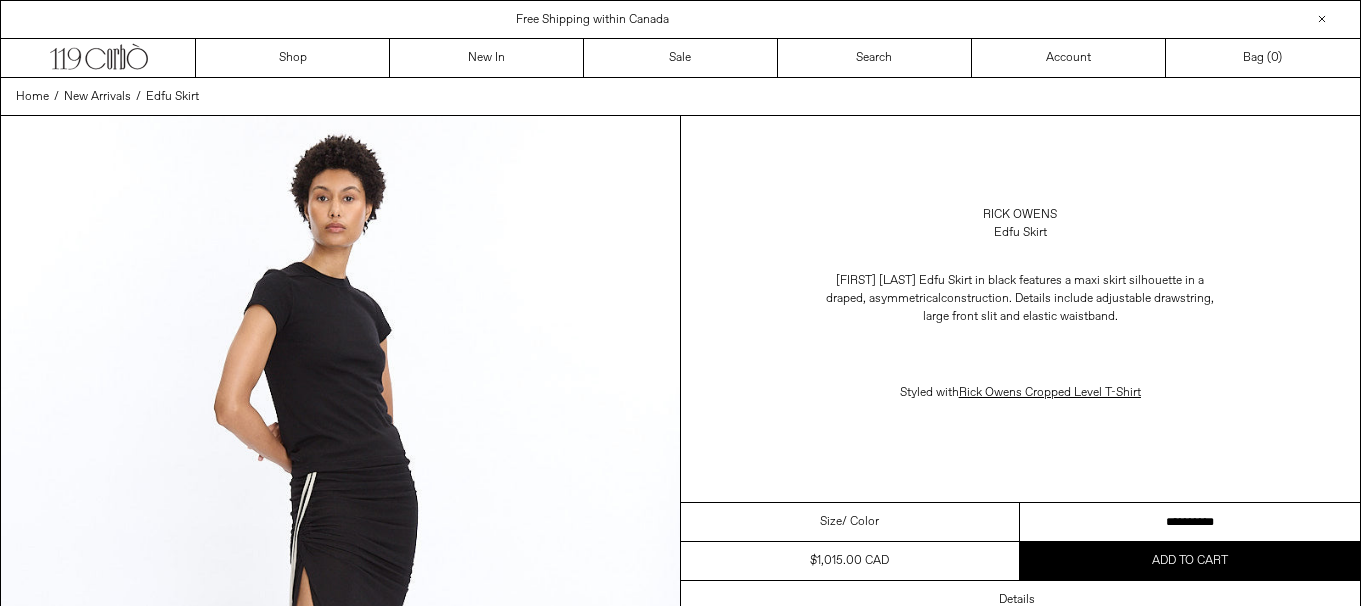 scroll, scrollTop: 0, scrollLeft: 0, axis: both 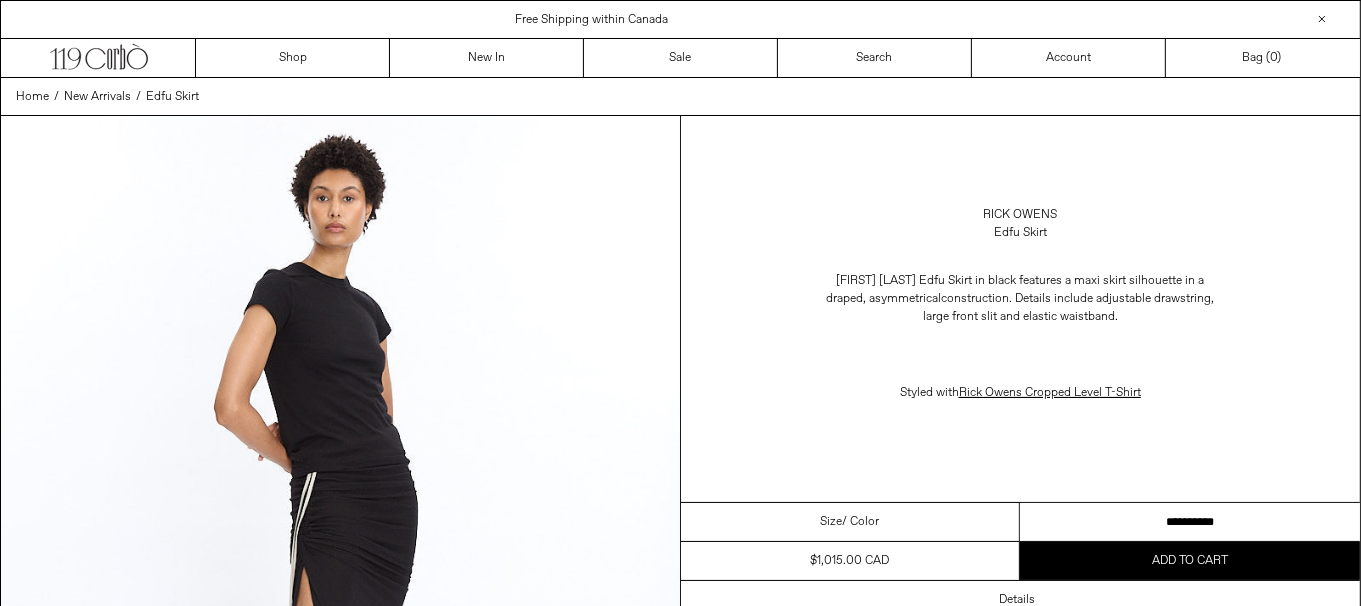 drag, startPoint x: 1177, startPoint y: 516, endPoint x: 1301, endPoint y: 537, distance: 125.765656 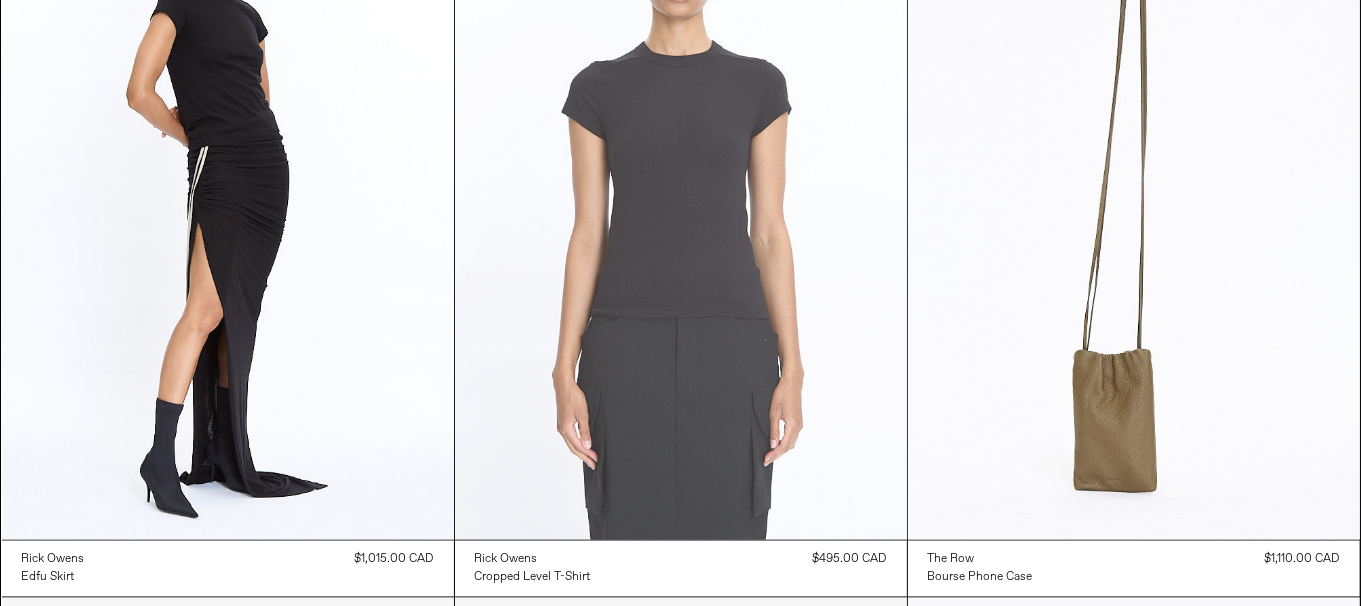 scroll, scrollTop: 3199, scrollLeft: 0, axis: vertical 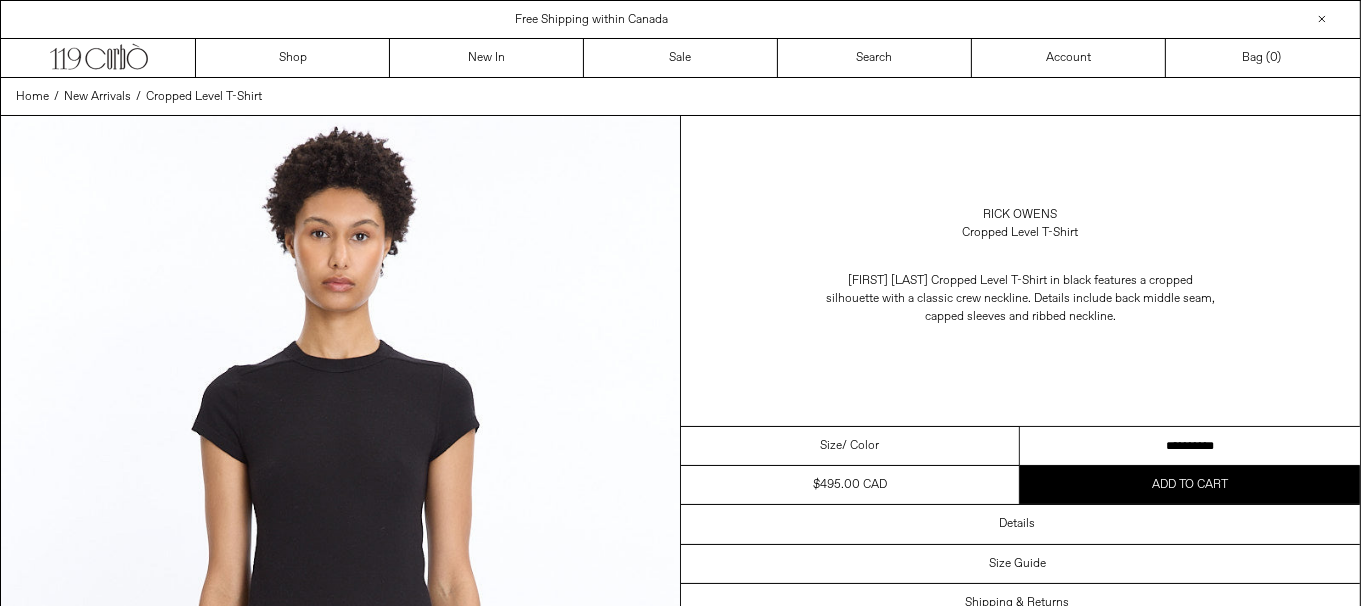 click on "[ADDRESS]
[ADDRESS]
[ADDRESS]
[ADDRESS]
[ADDRESS]
[ADDRESS]
[ADDRESS]
[ADDRESS]" at bounding box center [1190, 446] 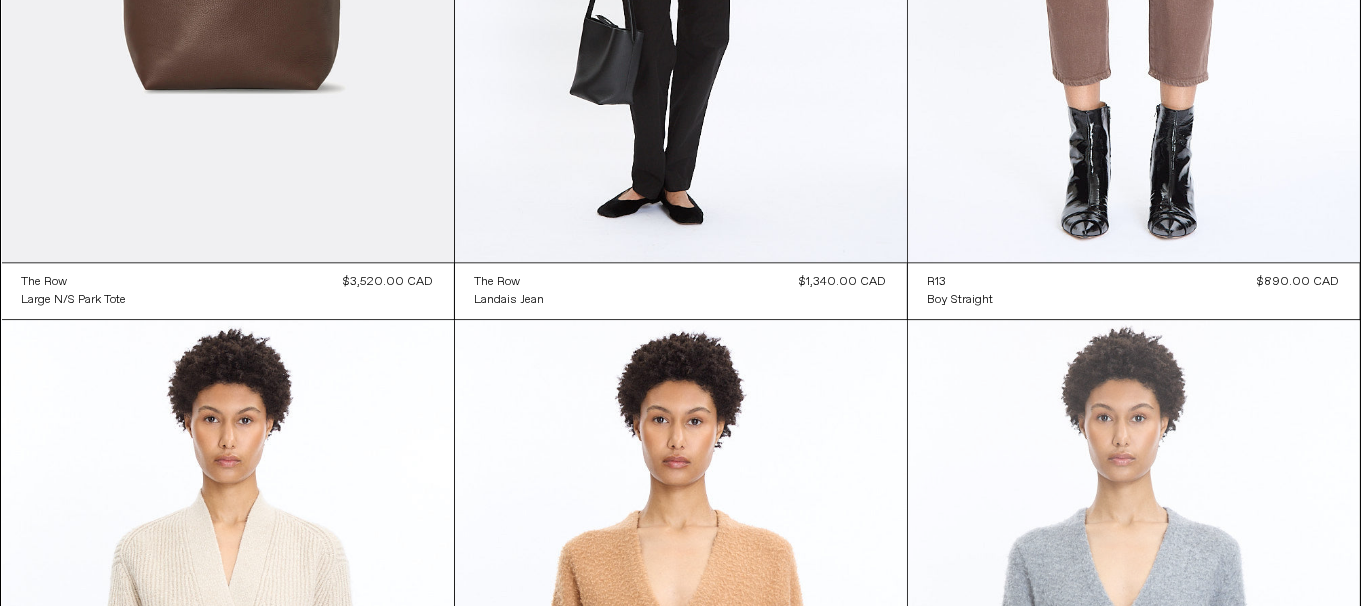 scroll, scrollTop: 5199, scrollLeft: 0, axis: vertical 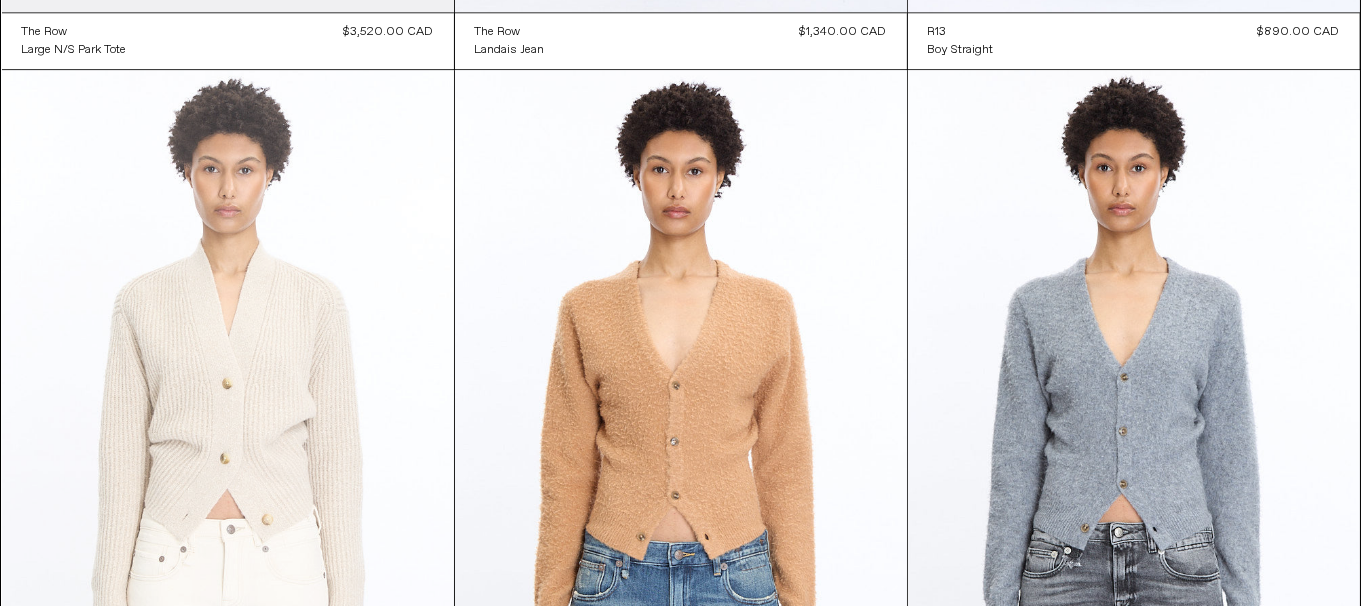 click at bounding box center [228, 409] 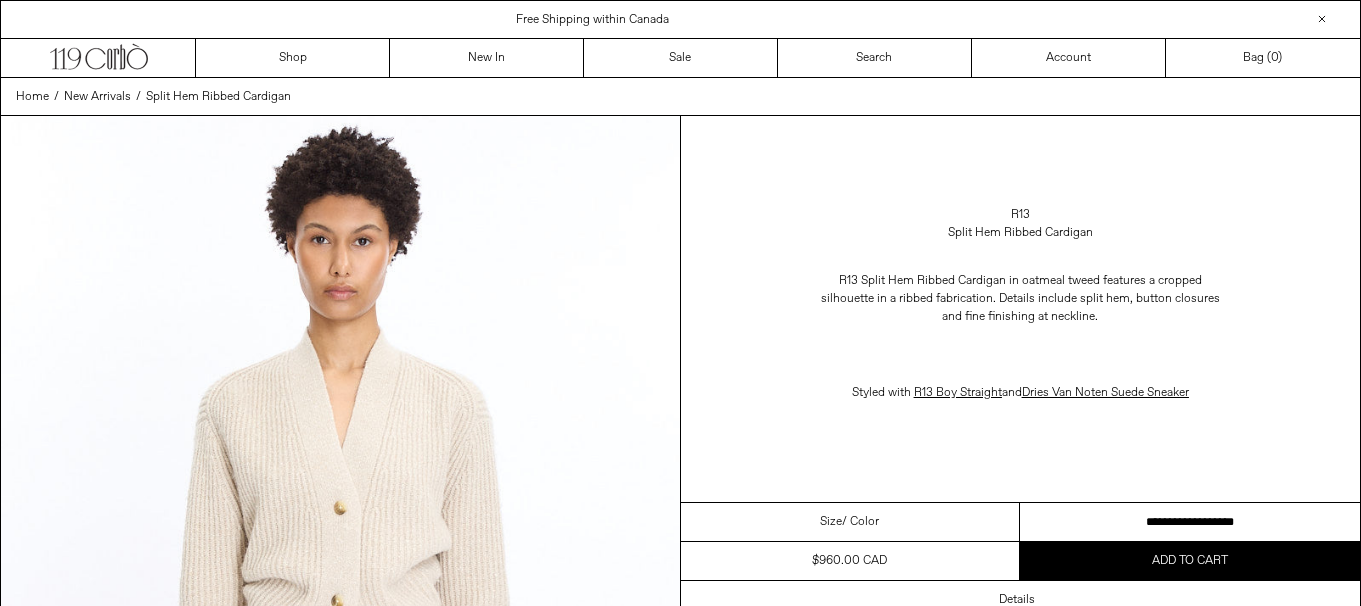 click on "**********" at bounding box center [1190, 522] 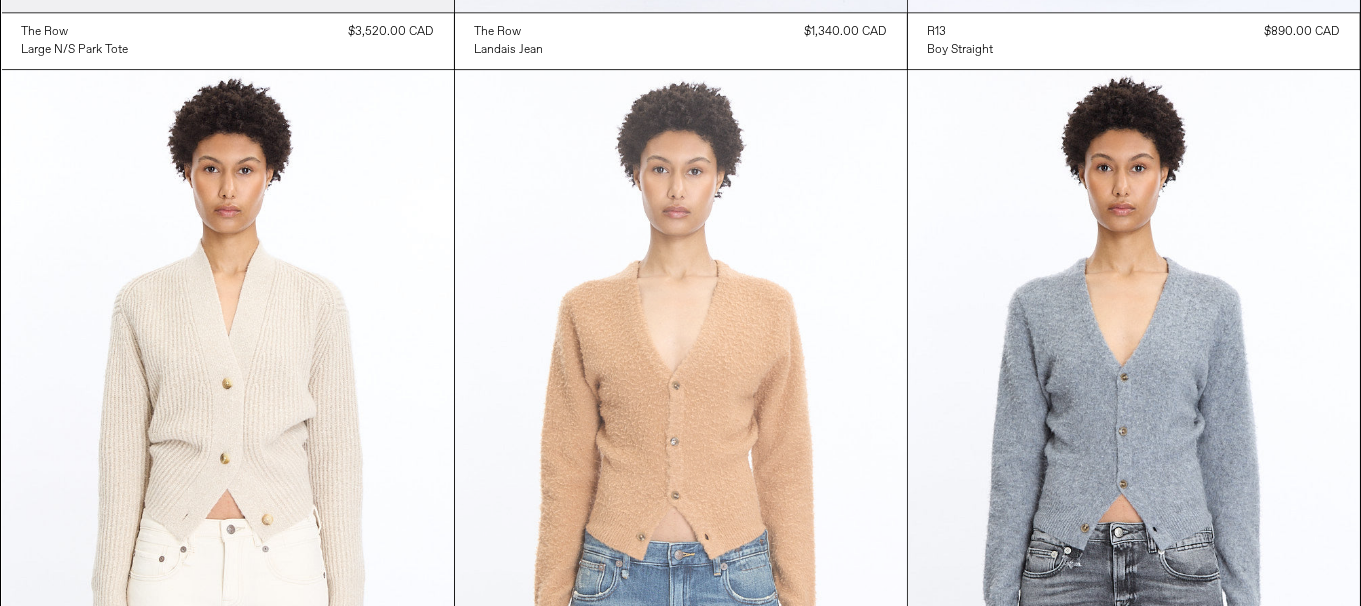 scroll, scrollTop: 5199, scrollLeft: 0, axis: vertical 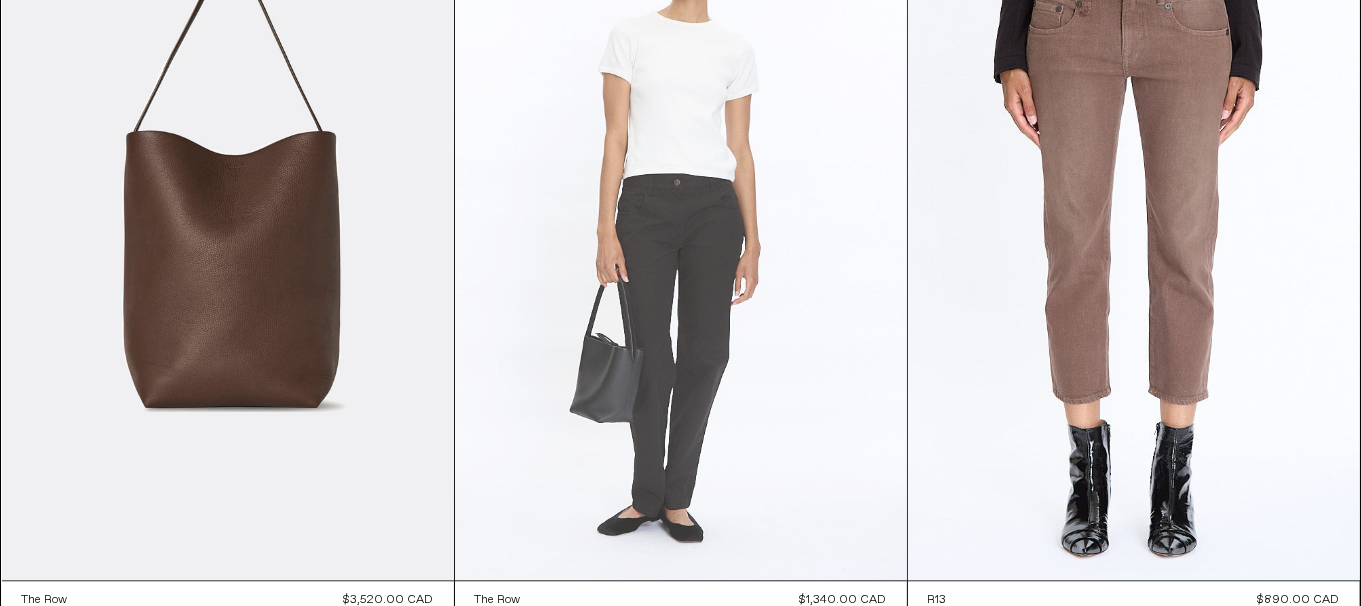 click at bounding box center (681, 241) 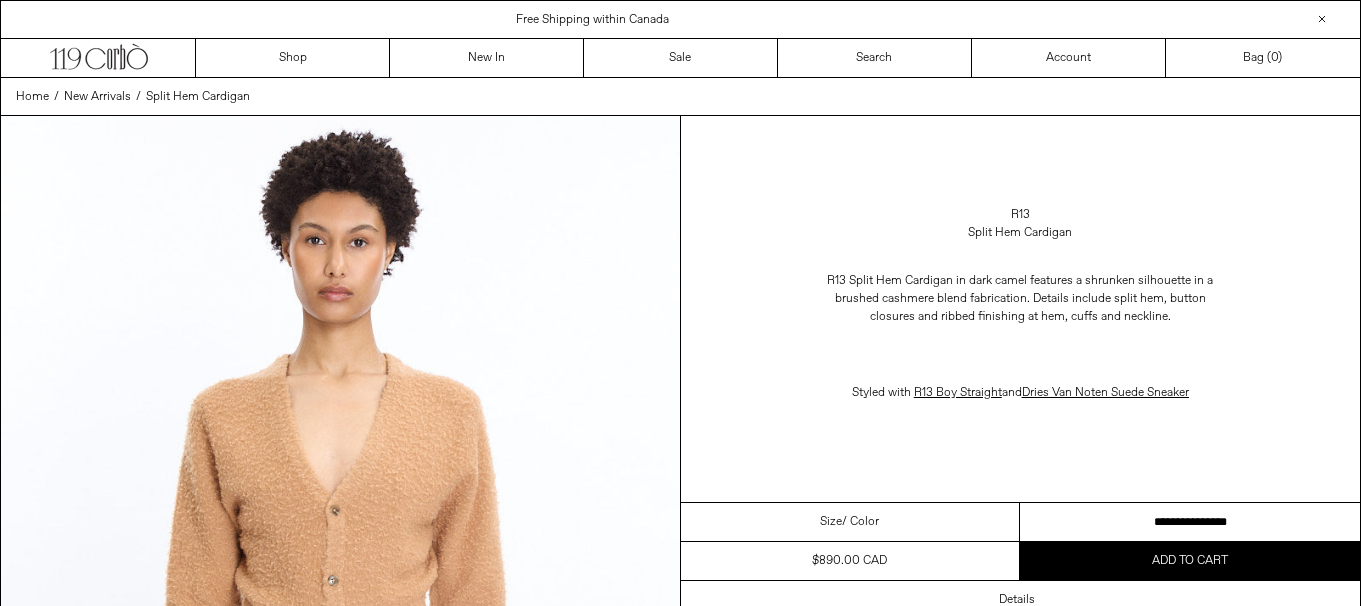 click on "**********" at bounding box center (1190, 522) 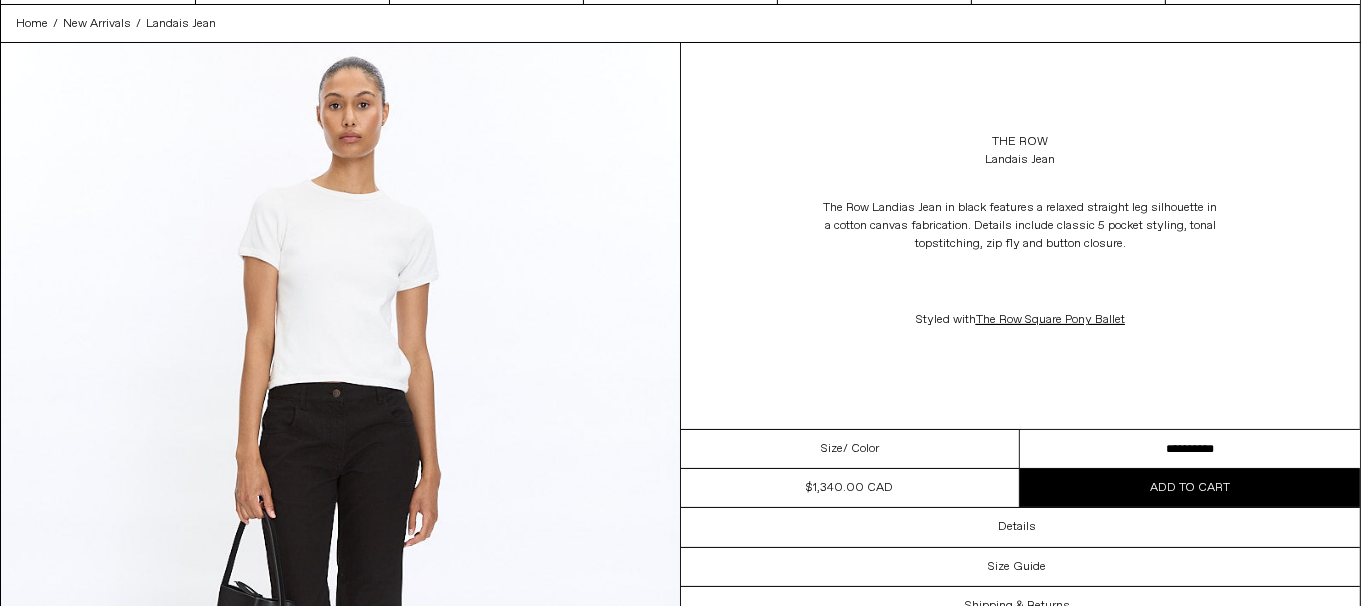 scroll, scrollTop: 100, scrollLeft: 0, axis: vertical 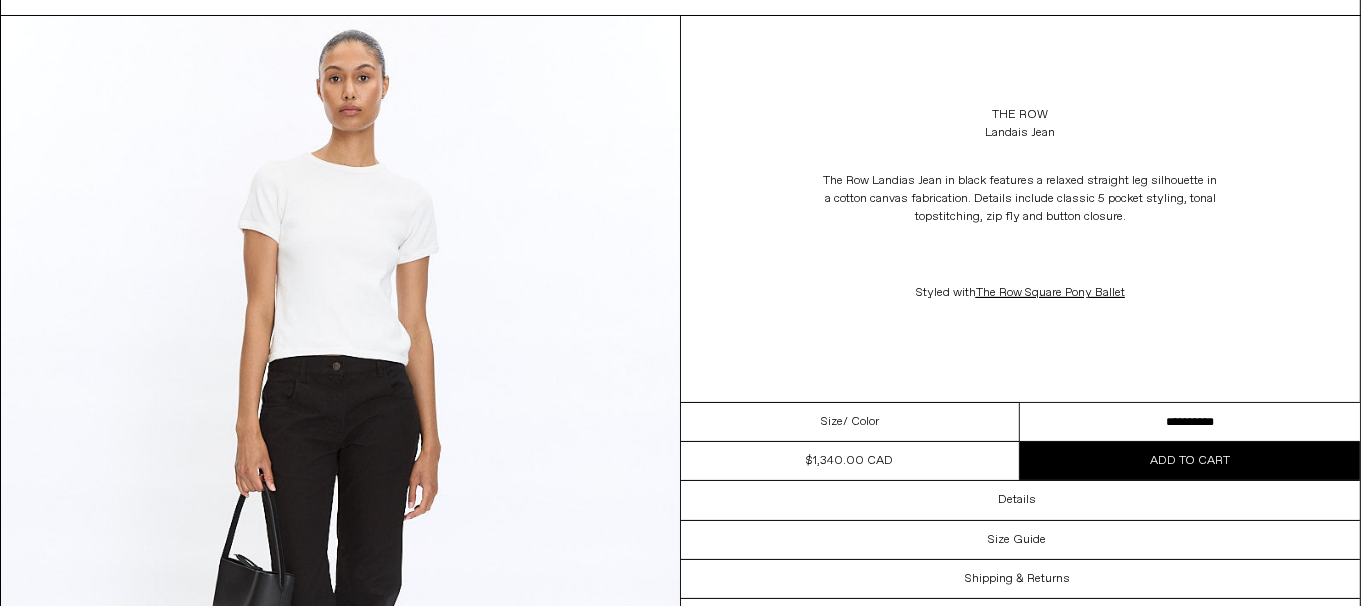 drag, startPoint x: 1146, startPoint y: 433, endPoint x: 1127, endPoint y: 425, distance: 20.615528 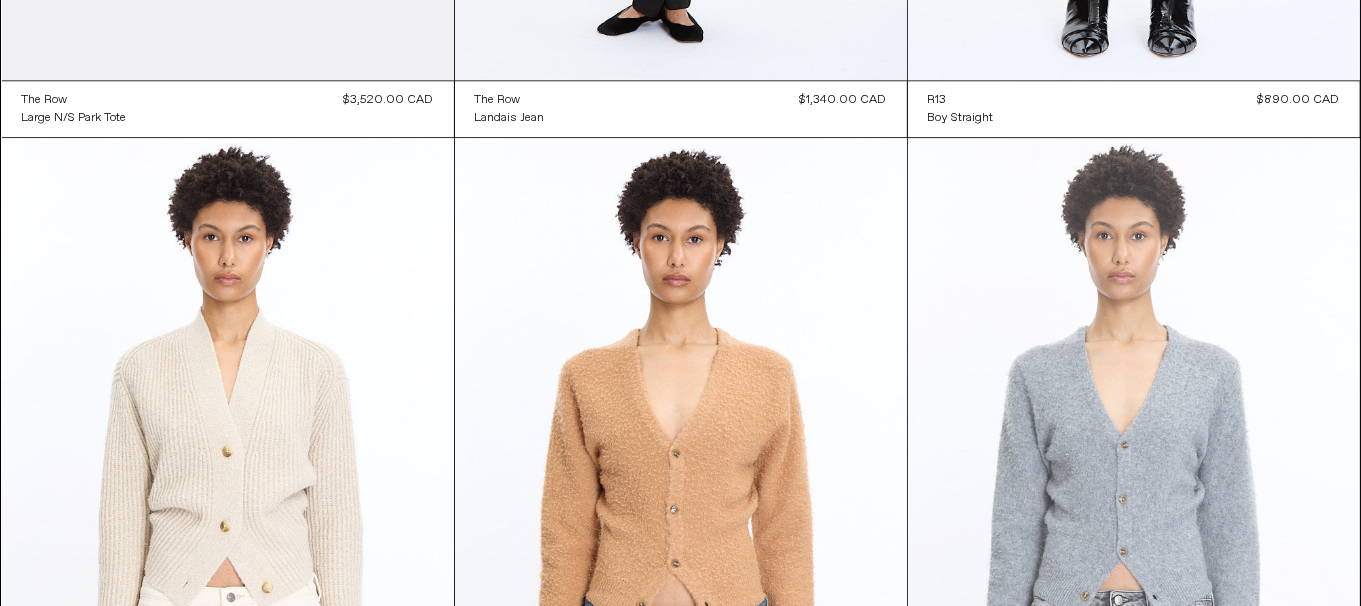 scroll, scrollTop: 5531, scrollLeft: 0, axis: vertical 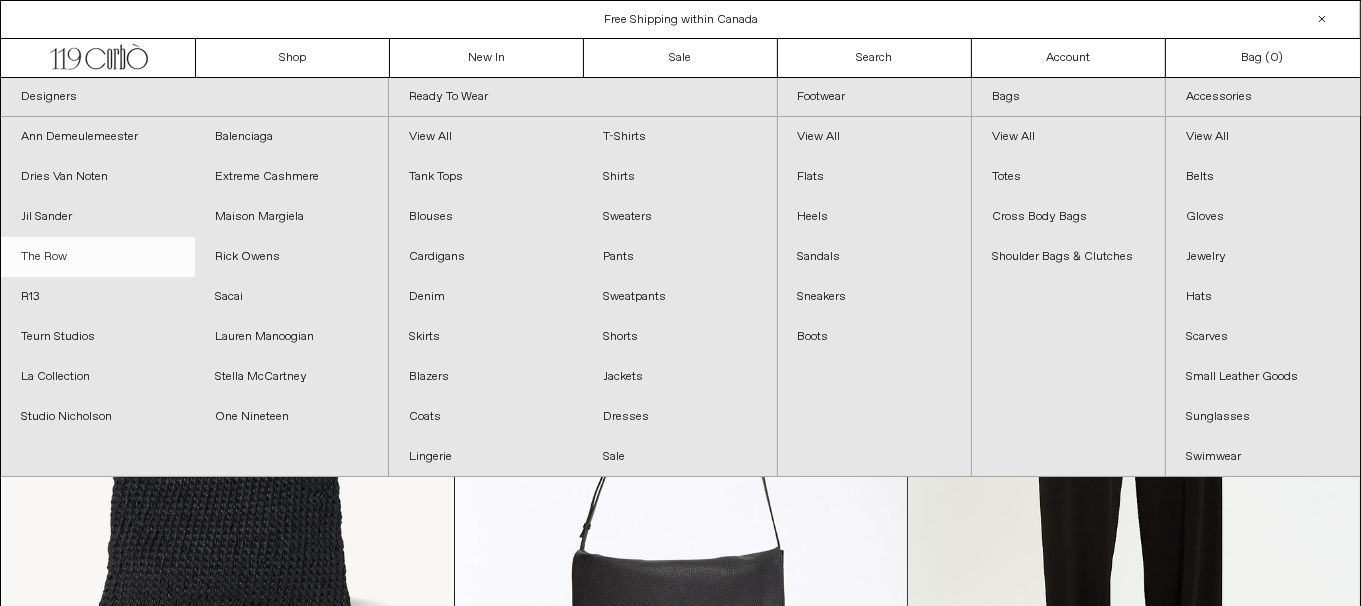 click on "The Row" at bounding box center [98, 257] 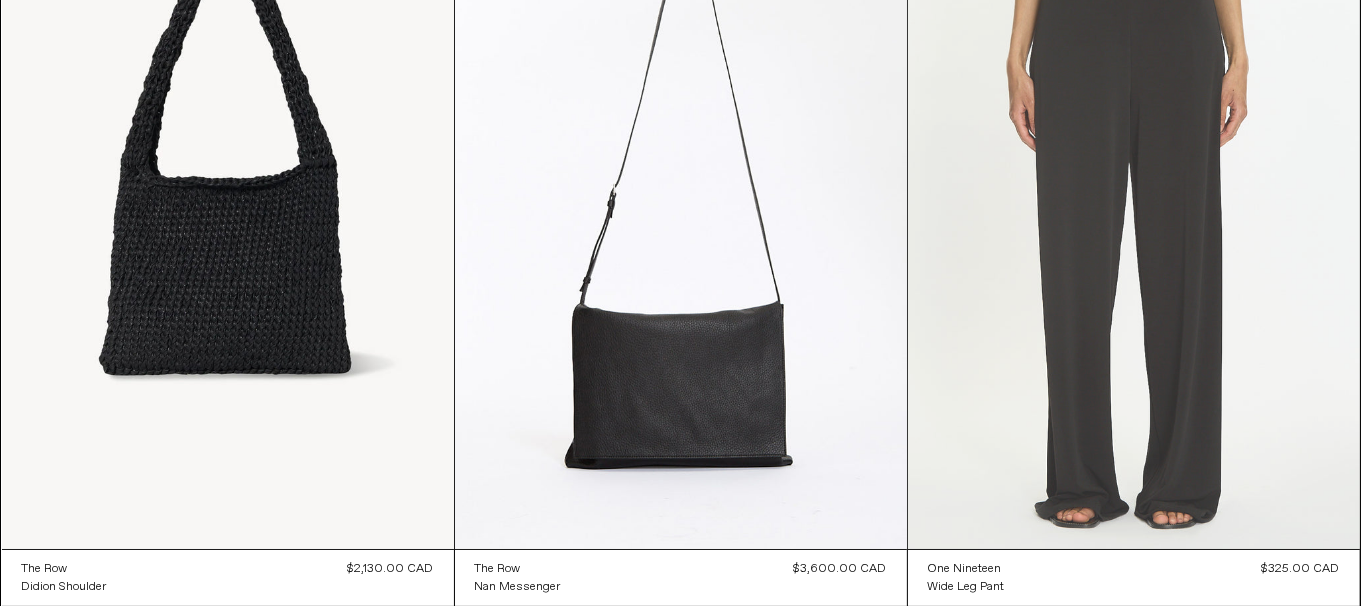 scroll, scrollTop: 500, scrollLeft: 0, axis: vertical 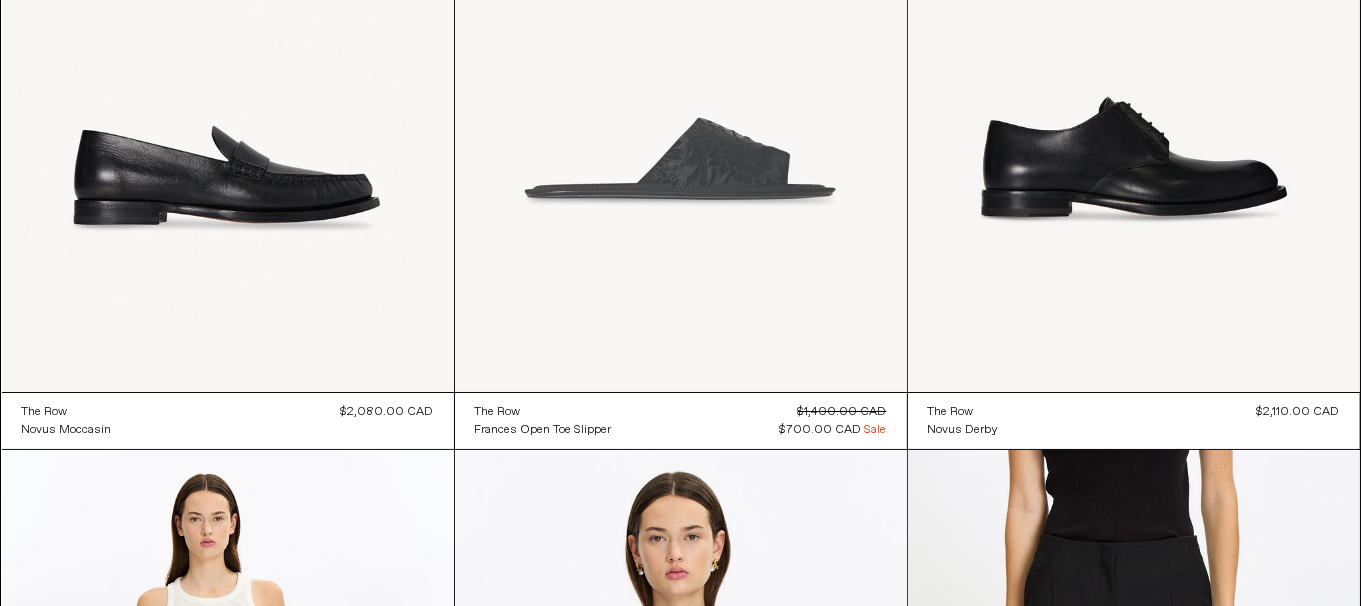 click at bounding box center (681, 53) 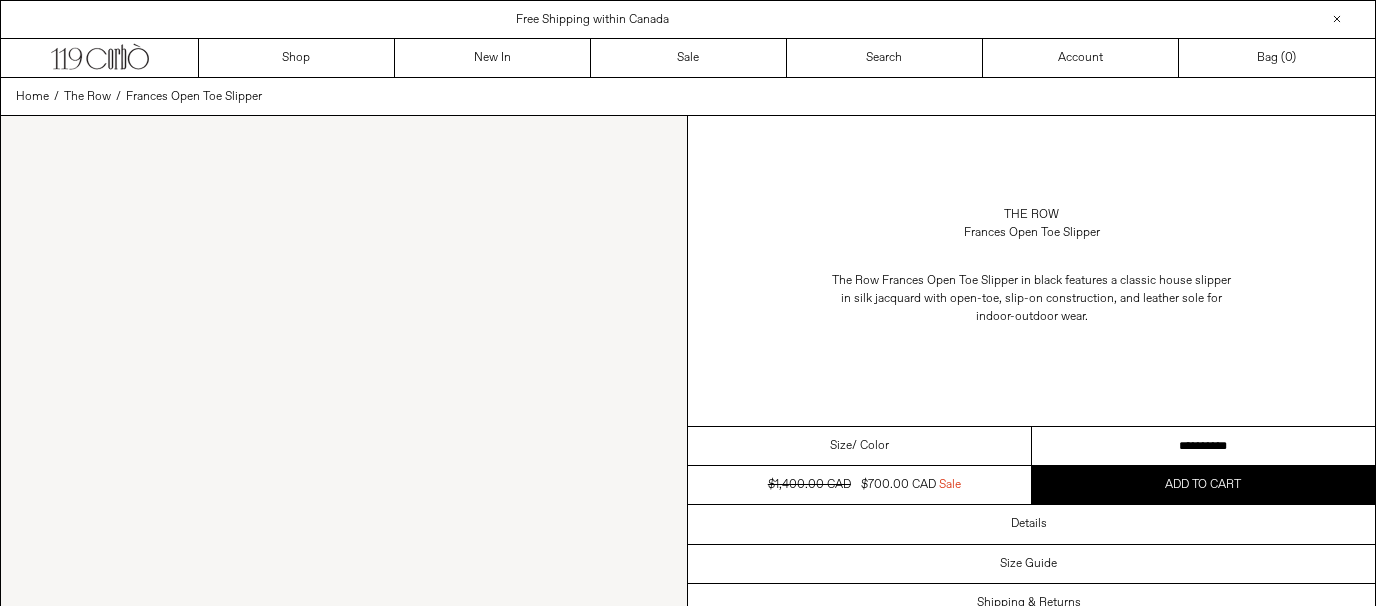 click on "**********" at bounding box center (1204, 446) 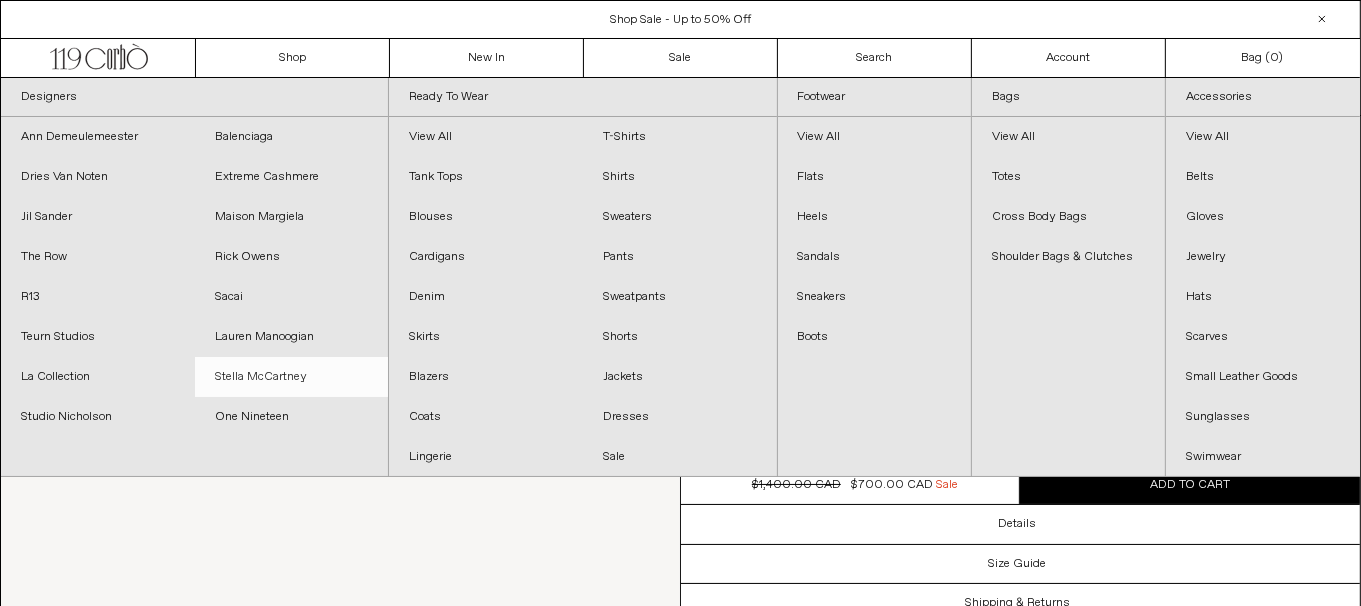 scroll, scrollTop: 0, scrollLeft: 0, axis: both 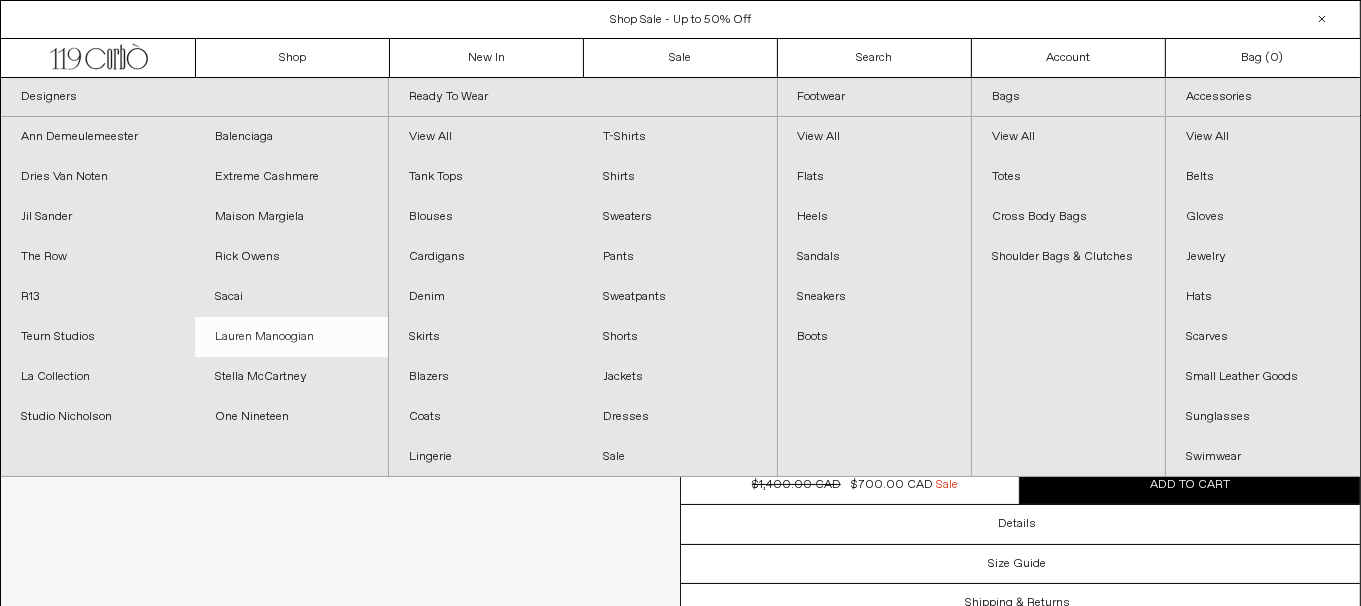 click on "Lauren Manoogian" at bounding box center [292, 337] 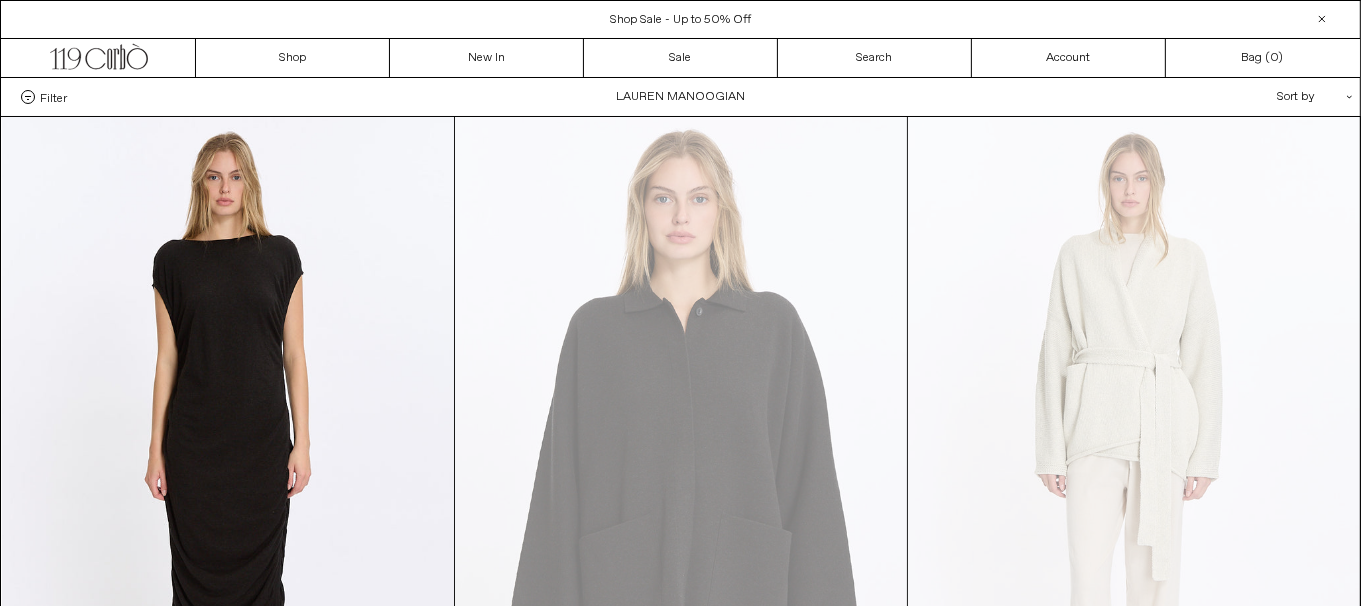 scroll, scrollTop: 0, scrollLeft: 0, axis: both 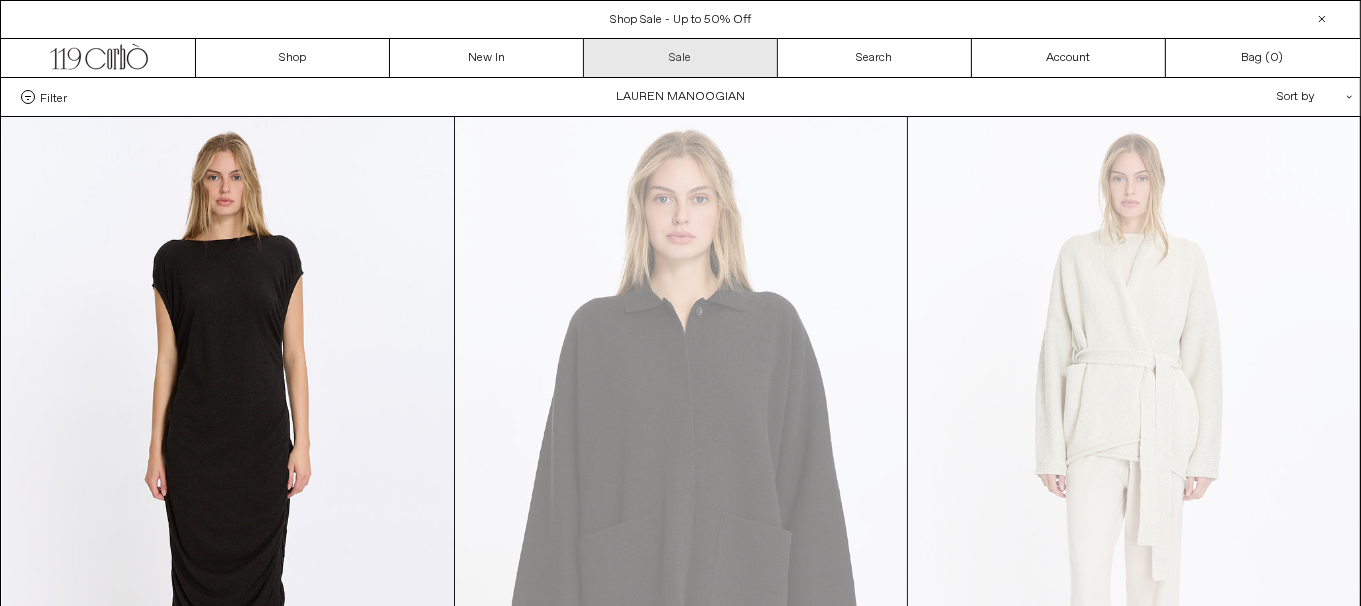 click on "Sale" at bounding box center (681, 58) 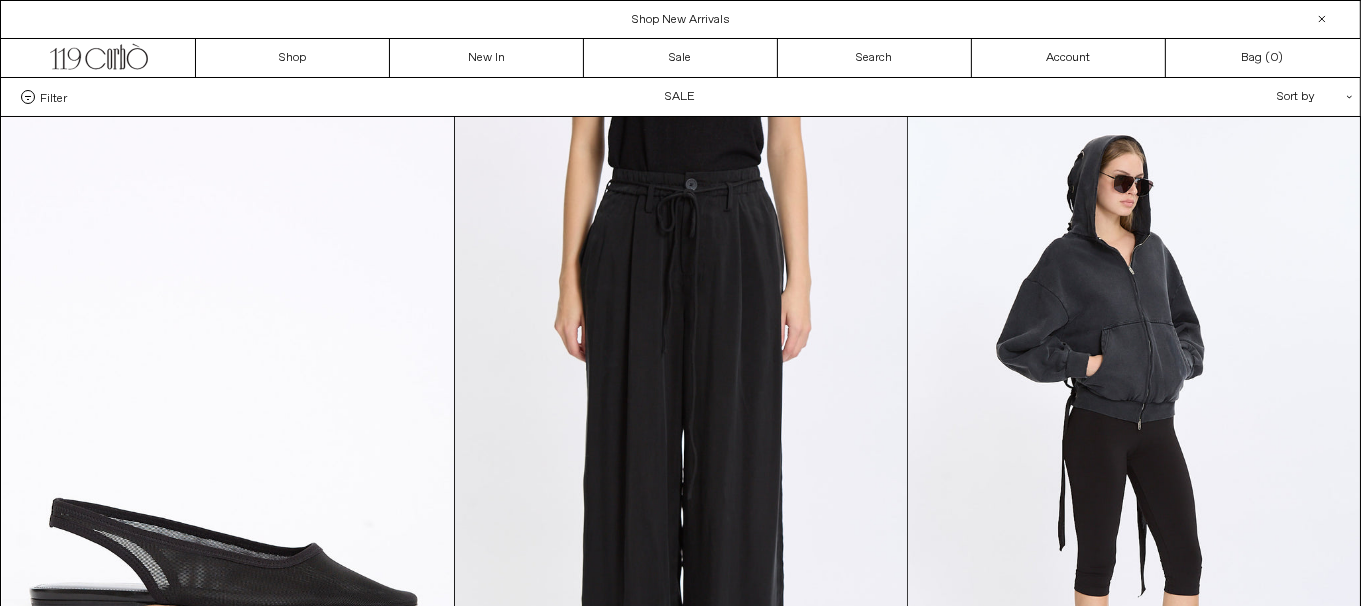 scroll, scrollTop: 0, scrollLeft: 0, axis: both 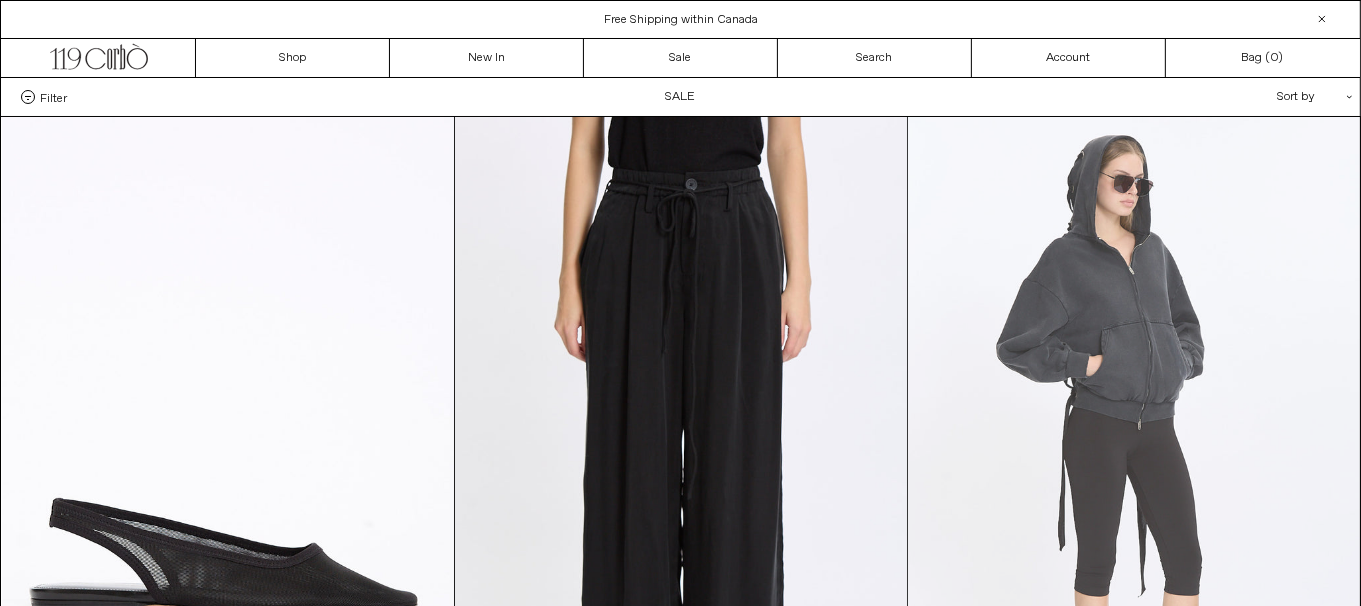 click at bounding box center [1134, 456] 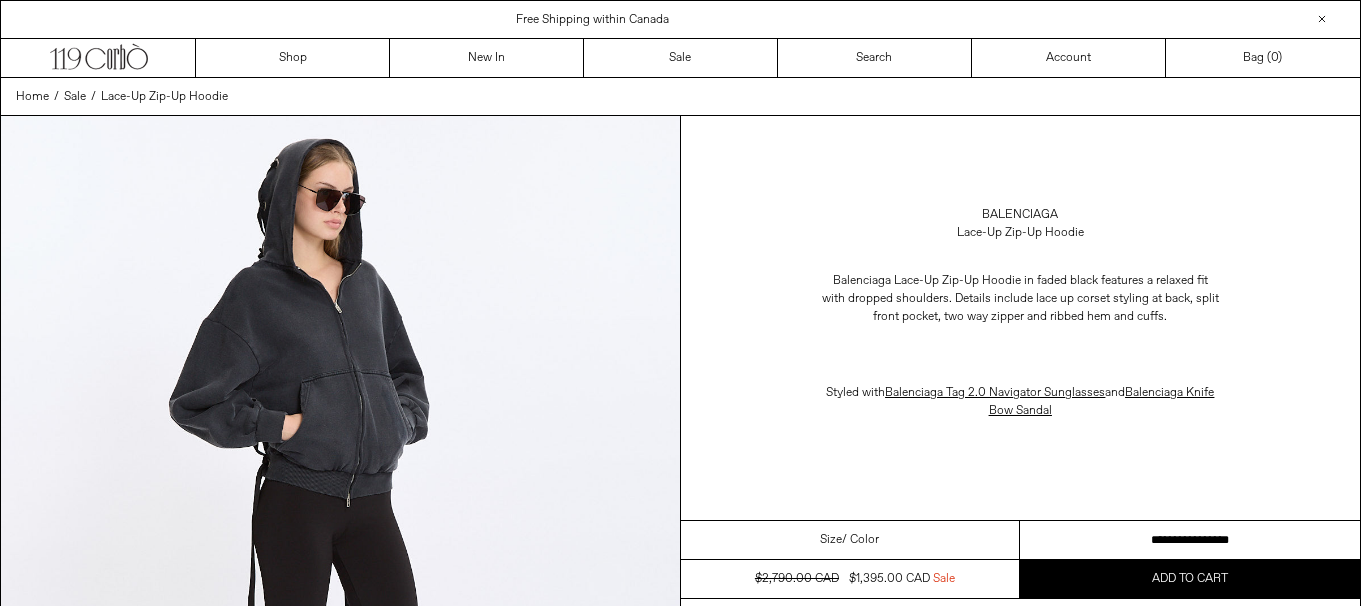 click on "**********" at bounding box center (1190, 540) 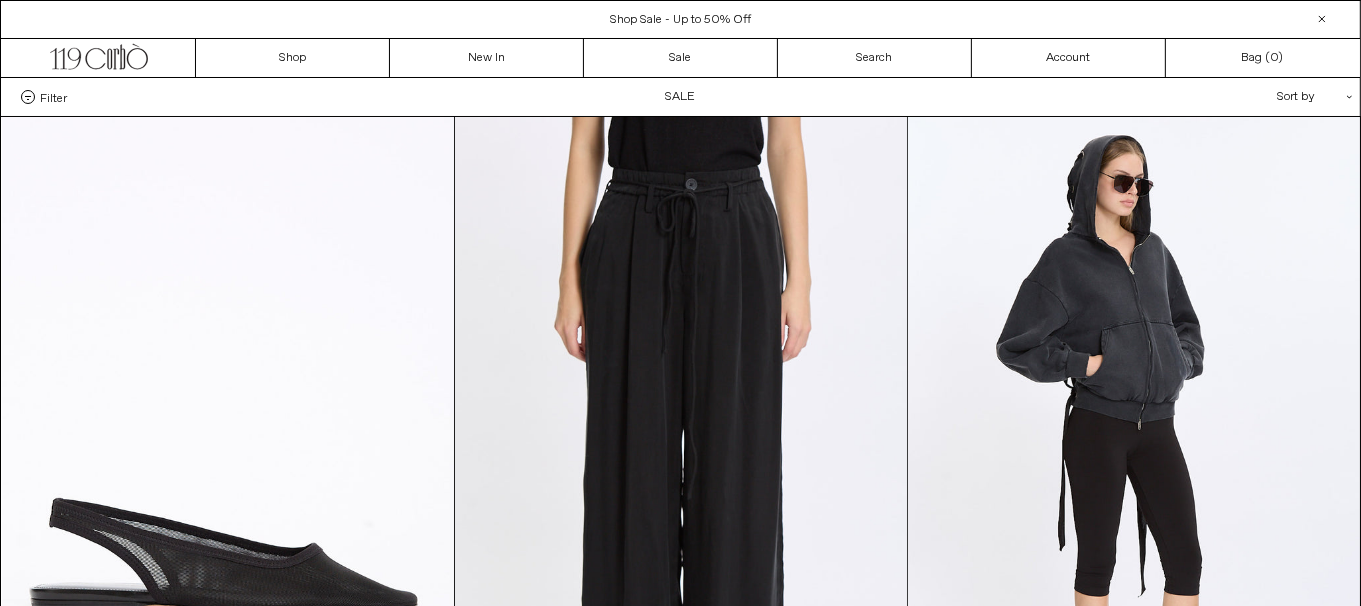 scroll, scrollTop: 0, scrollLeft: 0, axis: both 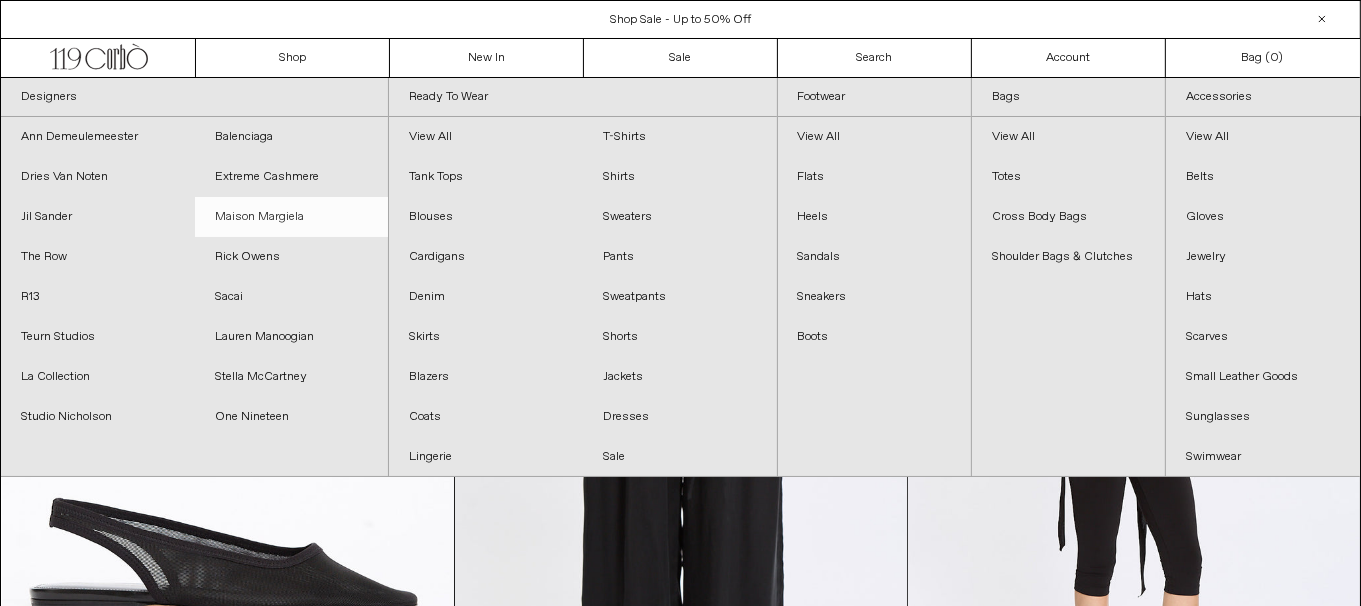 click on "Maison Margiela" at bounding box center (292, 217) 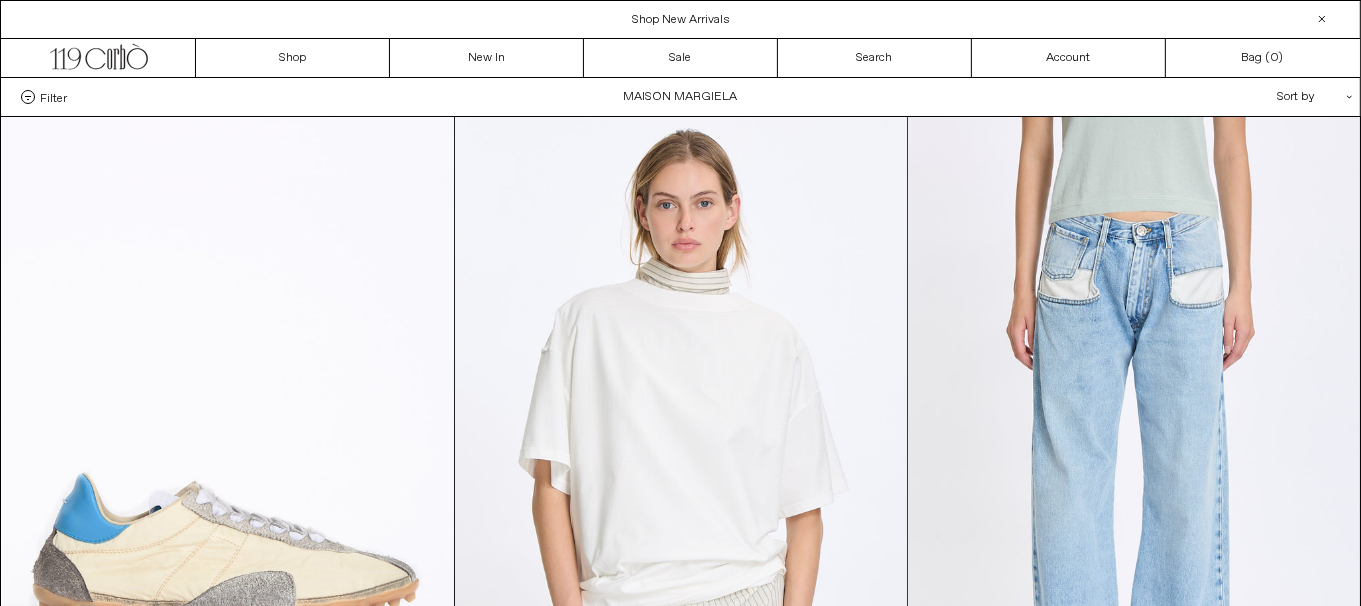 scroll, scrollTop: 0, scrollLeft: 0, axis: both 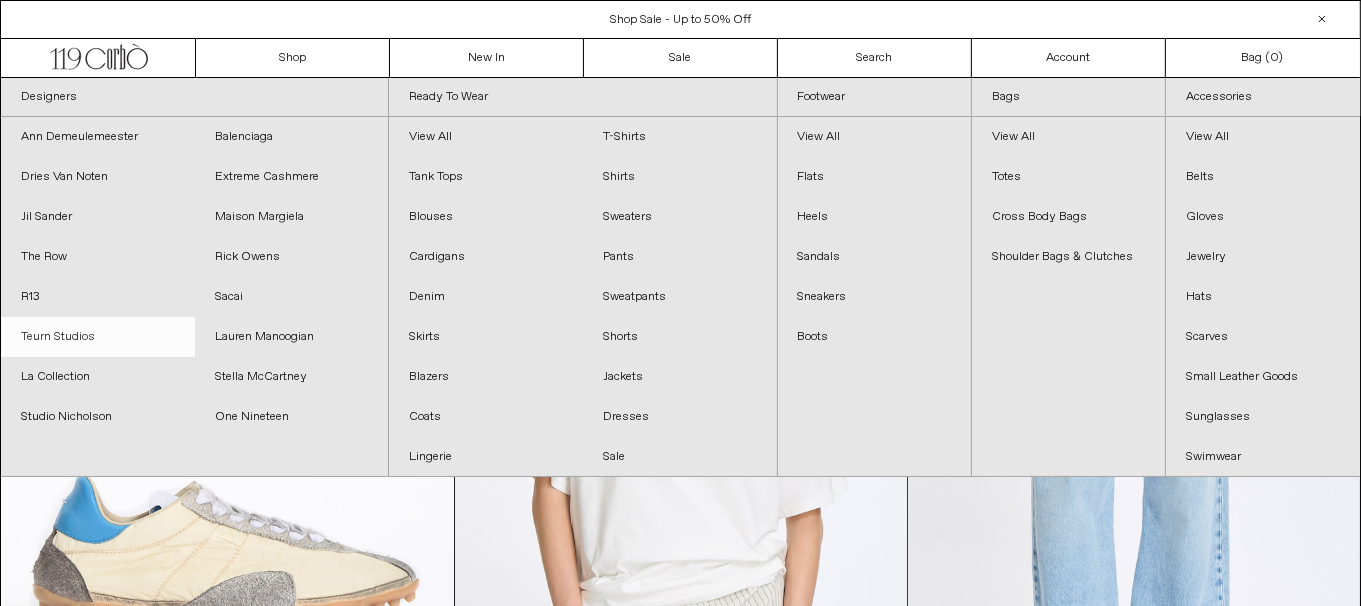 click on "Teurn Studios" at bounding box center [98, 337] 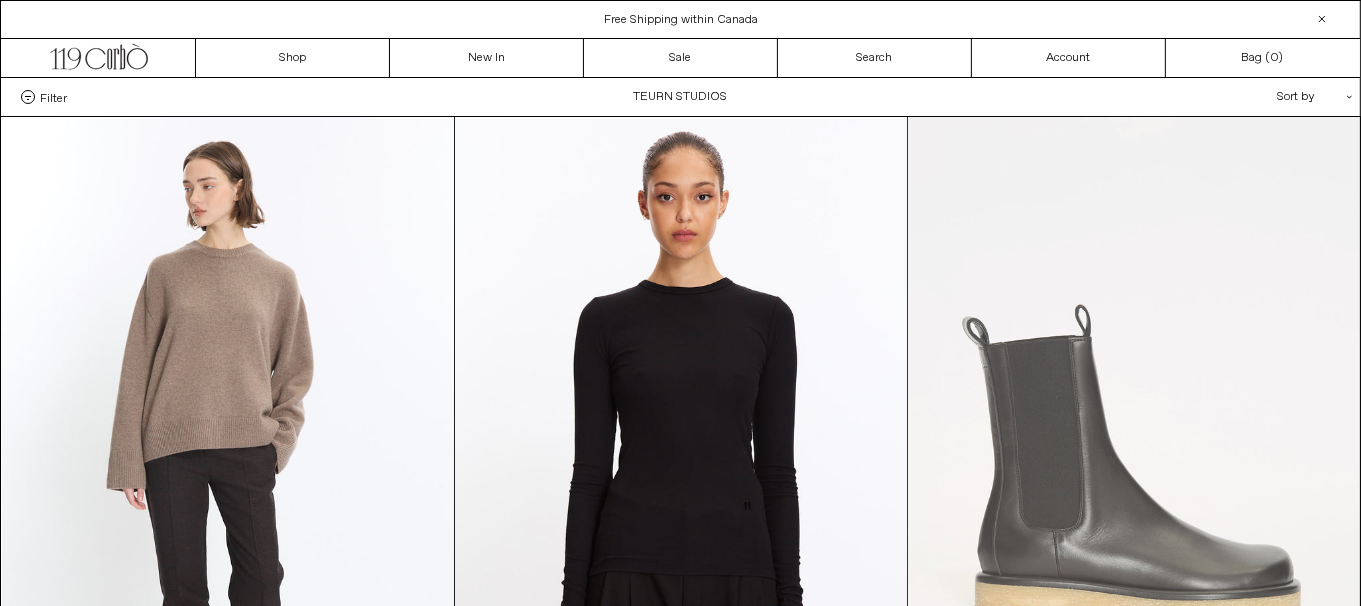 scroll, scrollTop: 1060, scrollLeft: 0, axis: vertical 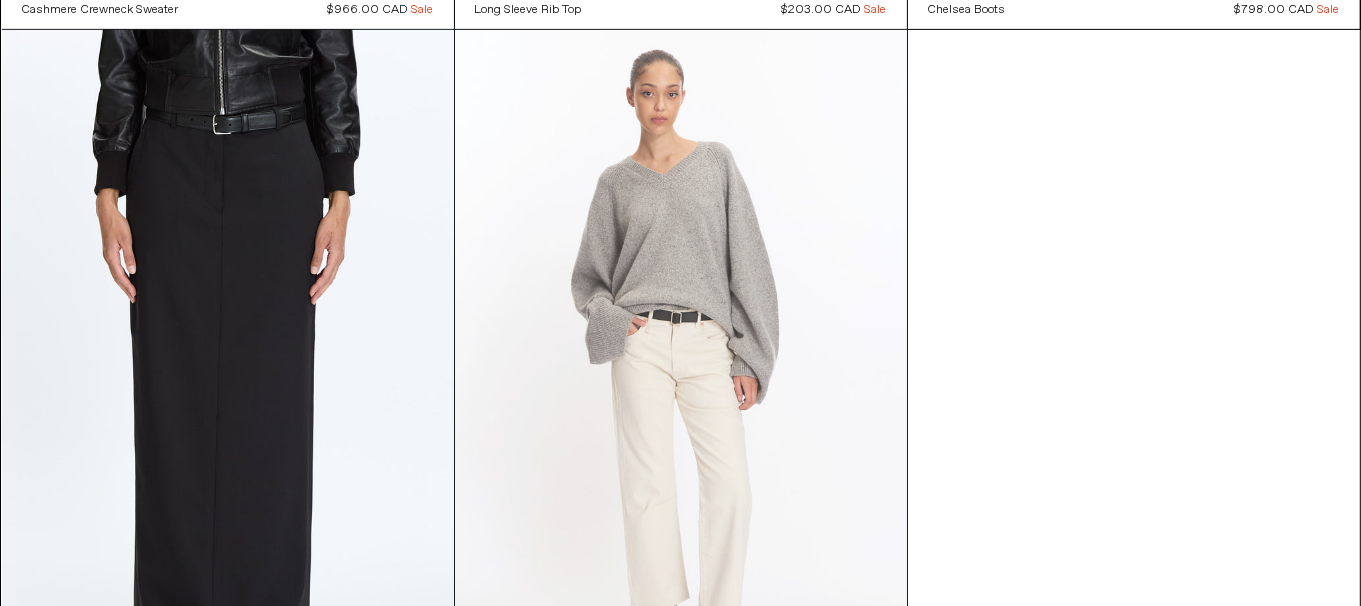 click at bounding box center (681, 369) 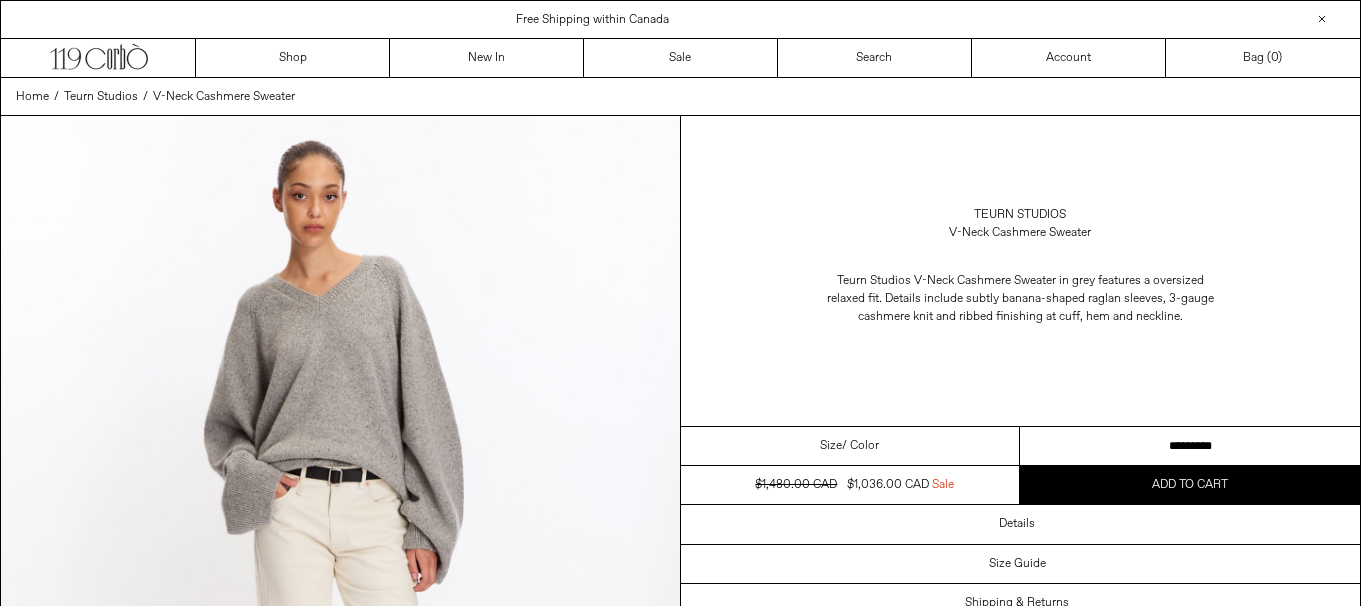 click on "**********" at bounding box center [1190, 446] 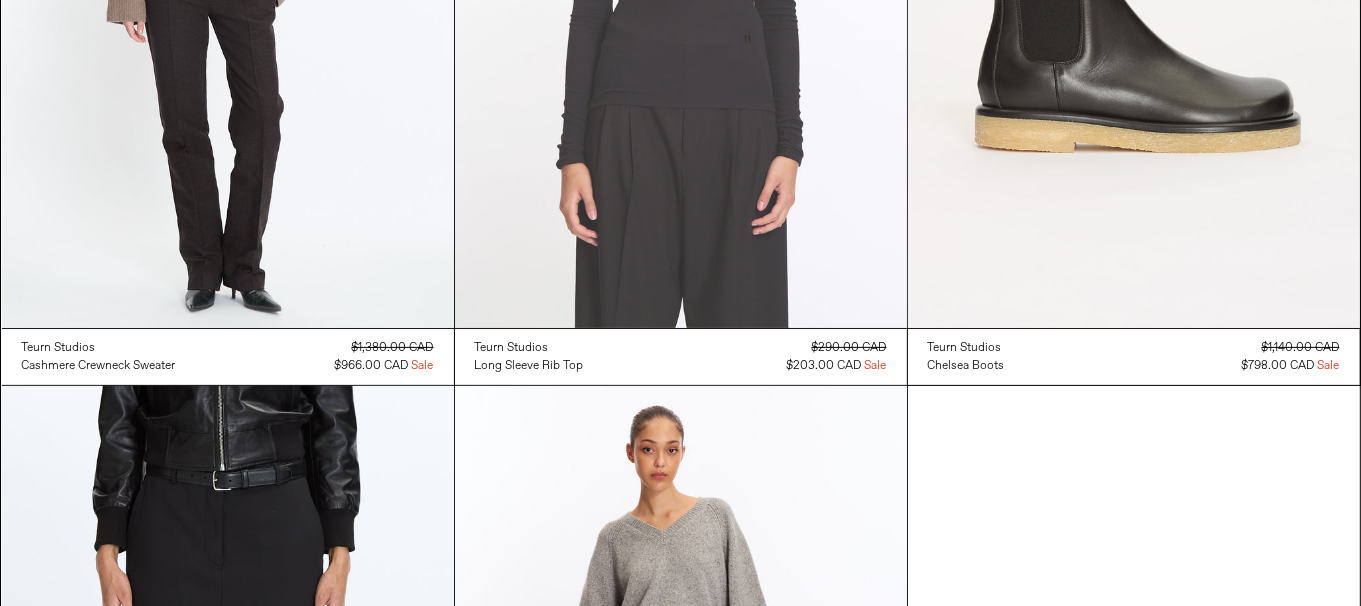 scroll, scrollTop: 0, scrollLeft: 0, axis: both 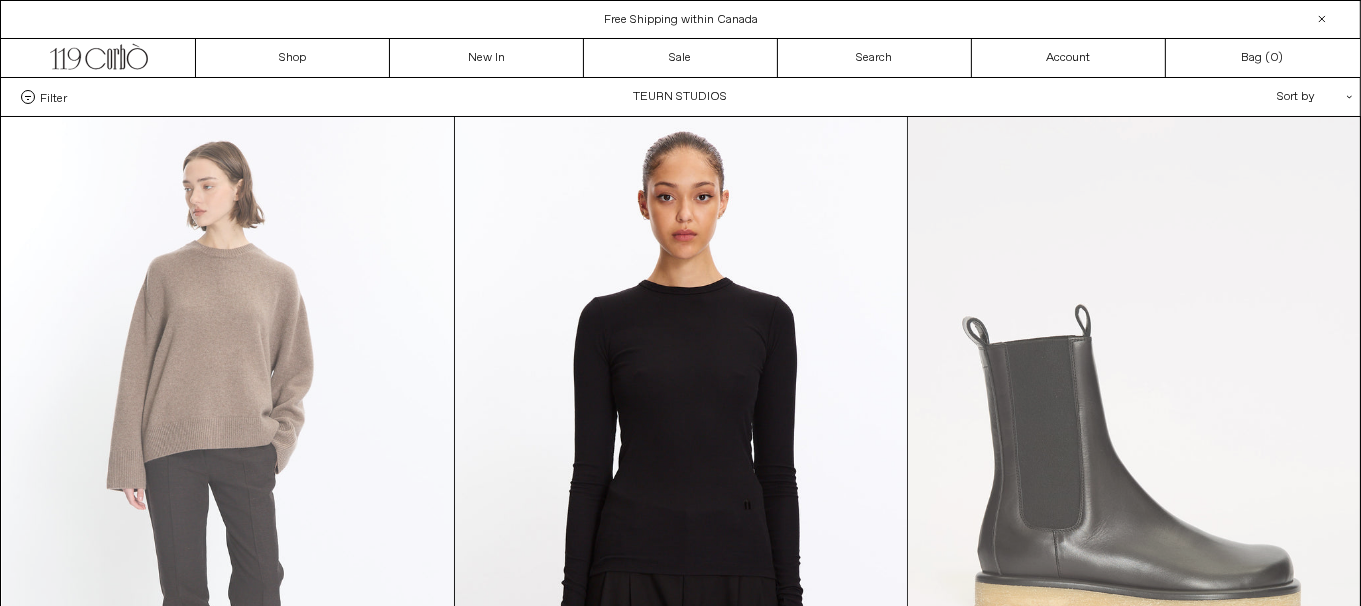 click at bounding box center [228, 456] 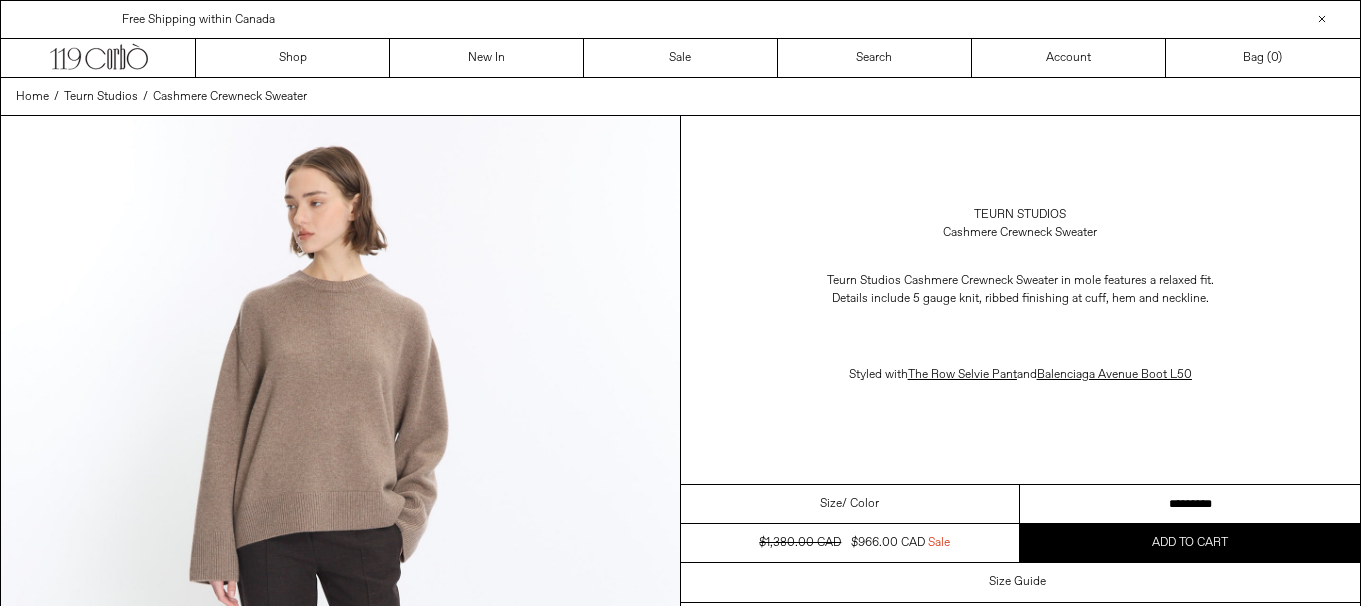 click on "*********
********" at bounding box center (1190, 504) 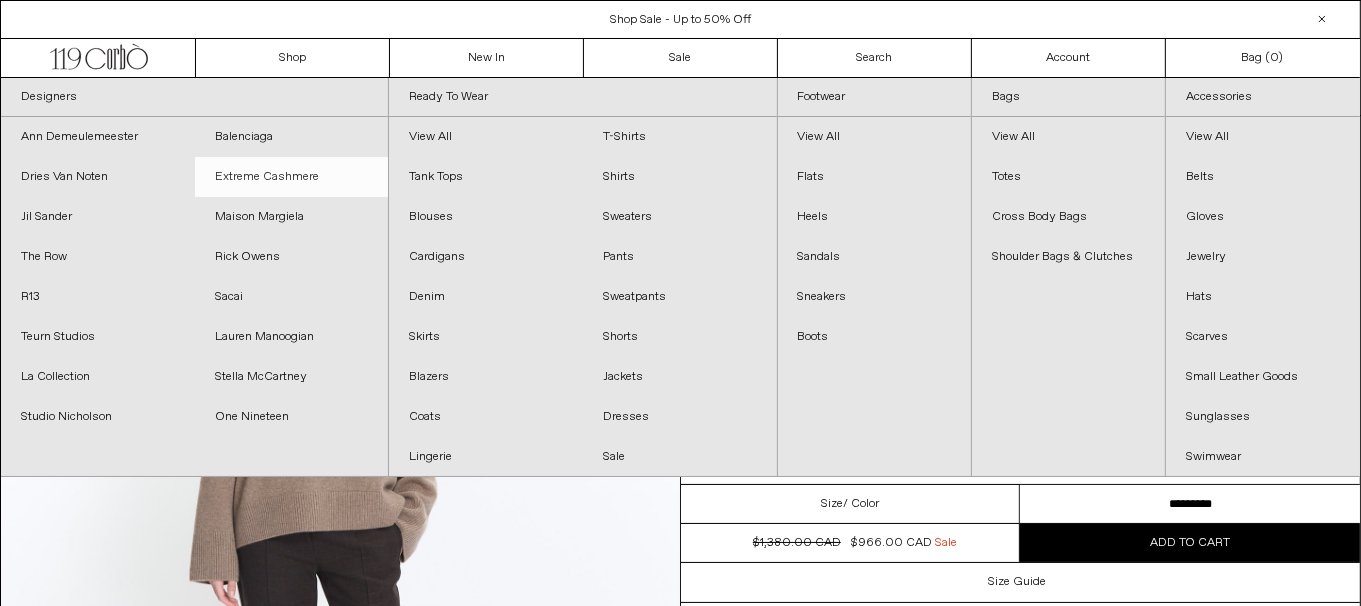 scroll, scrollTop: 0, scrollLeft: 0, axis: both 